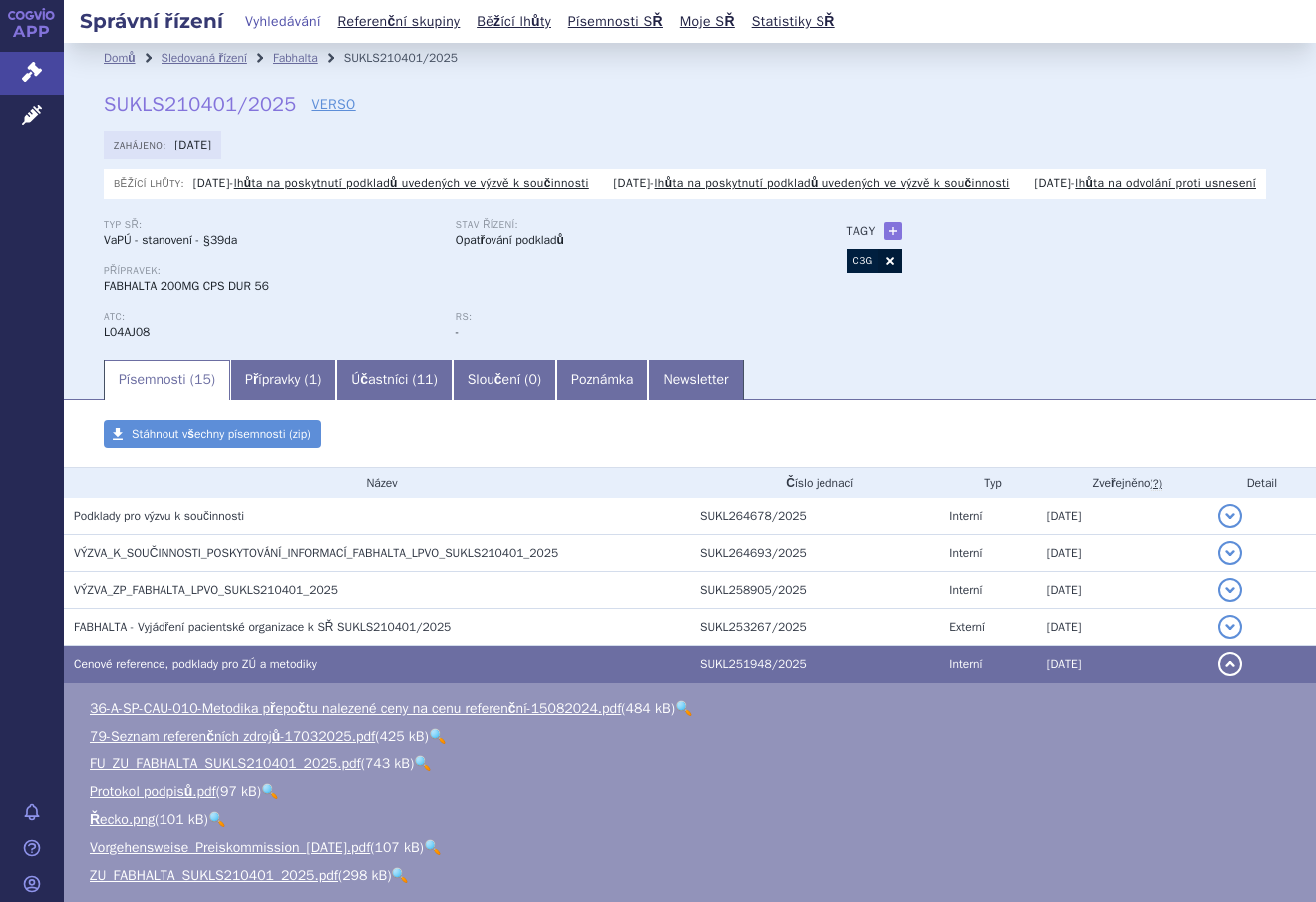 scroll, scrollTop: 0, scrollLeft: 0, axis: both 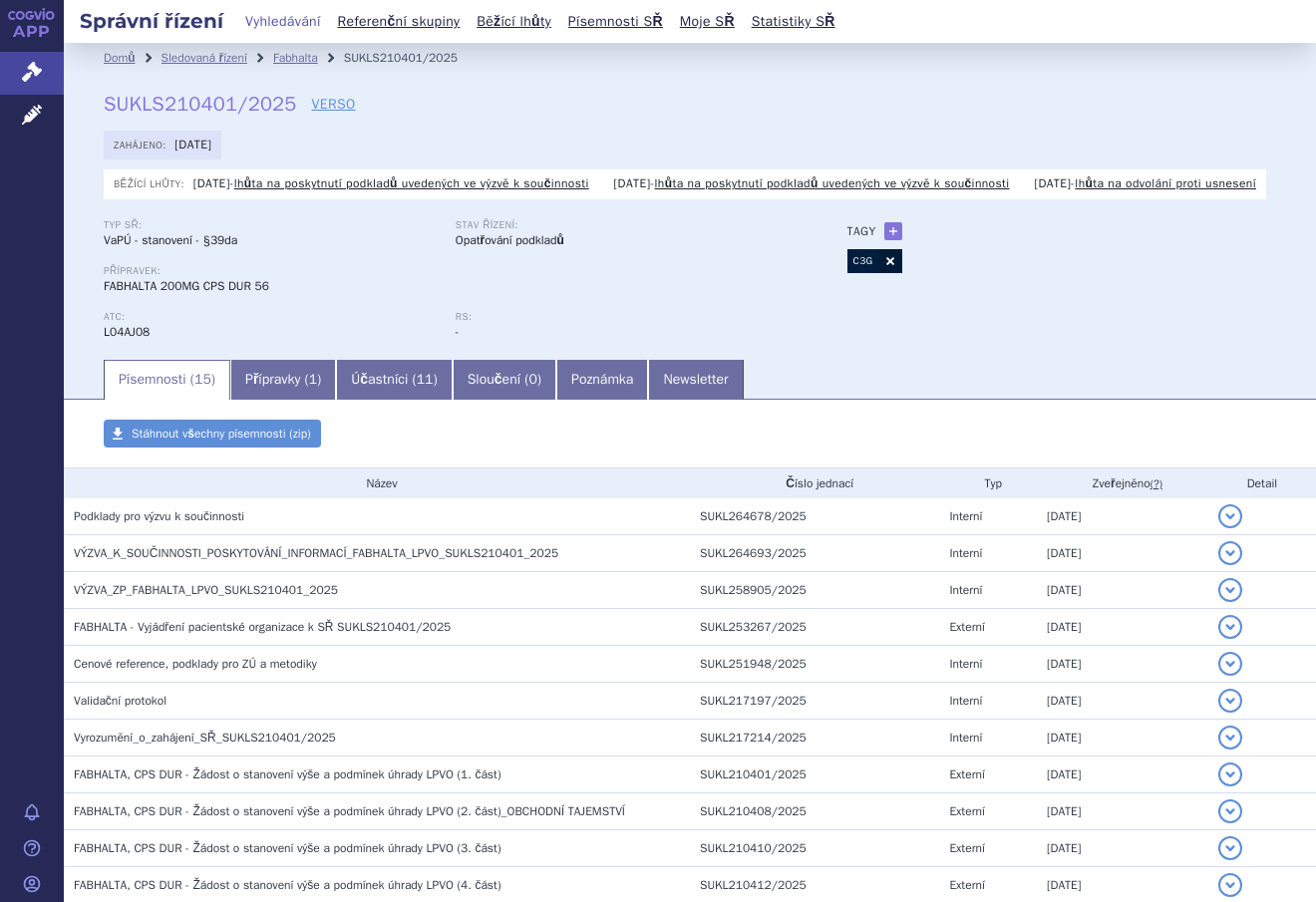 click on "Typ SŘ:
VaPÚ - stanovení - §39da
Stav řízení:
Opatřování podkladů
Přípravek:
FABHALTA 200MG CPS DUR 56
ATC: L04AJ08 RS: - Tagy + Přidat" at bounding box center (690, 288) 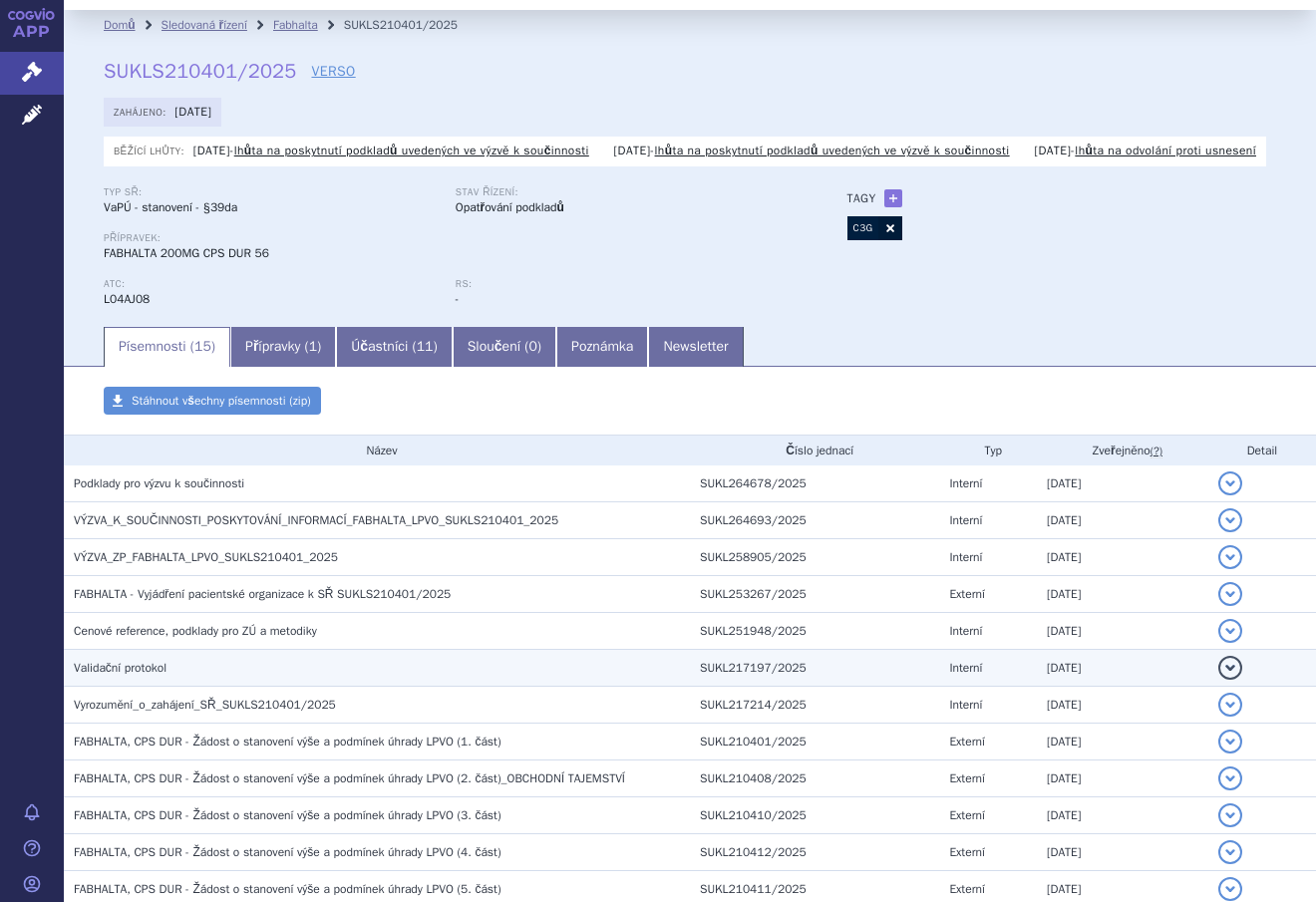 scroll, scrollTop: 35, scrollLeft: 0, axis: vertical 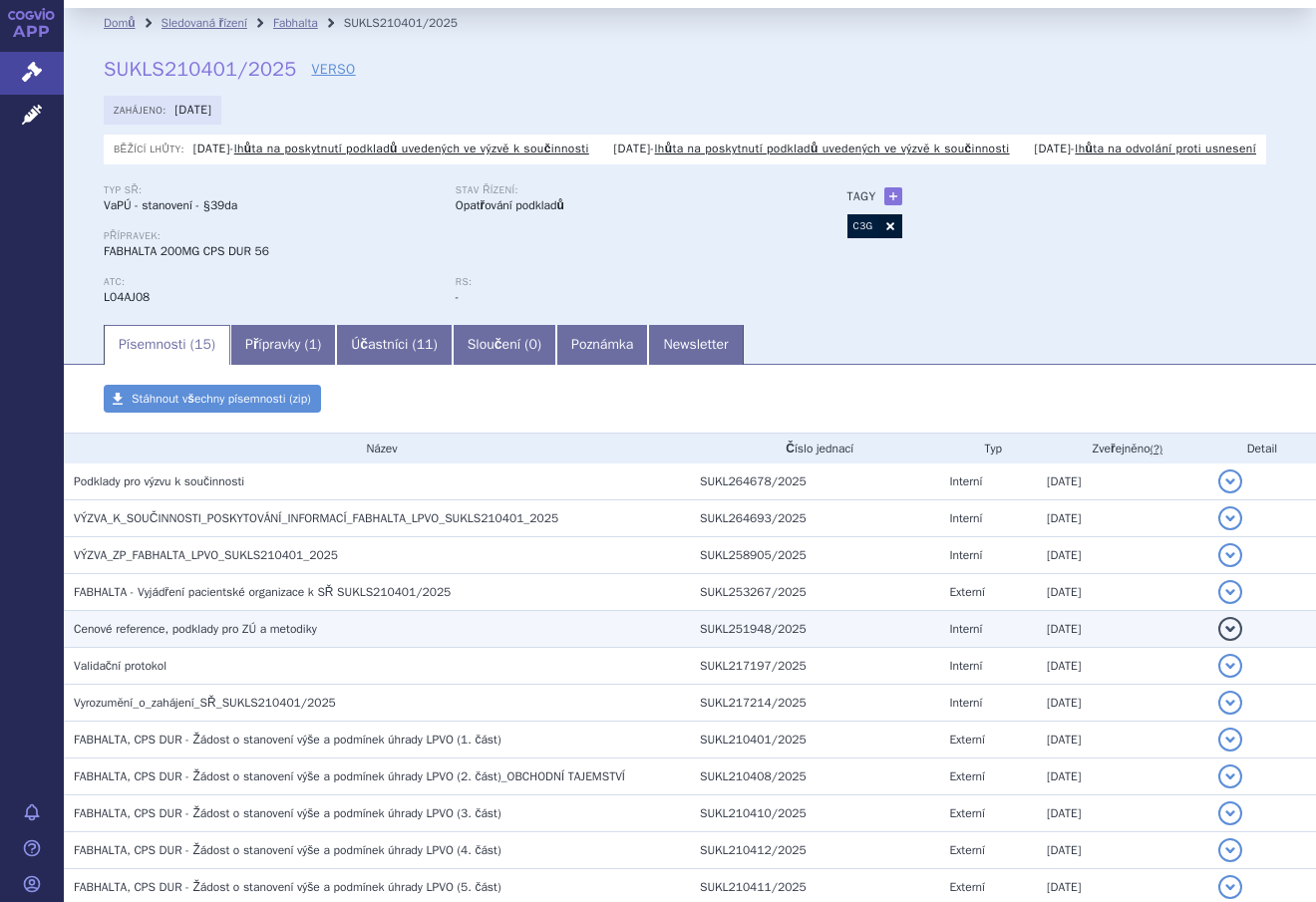 click on "Cenové reference, podklady pro ZÚ a metodiky" at bounding box center (195, 629) 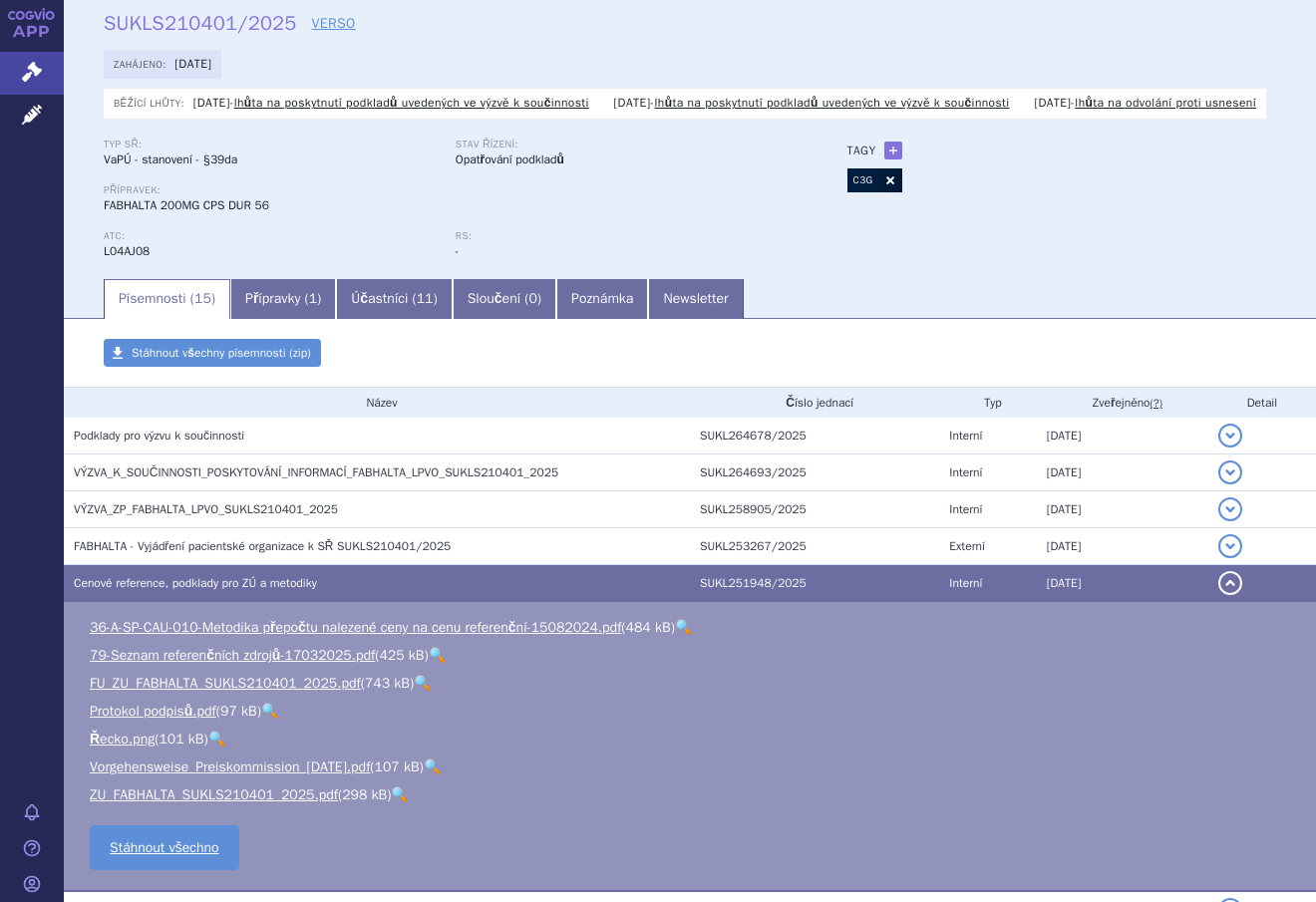 scroll, scrollTop: 82, scrollLeft: 0, axis: vertical 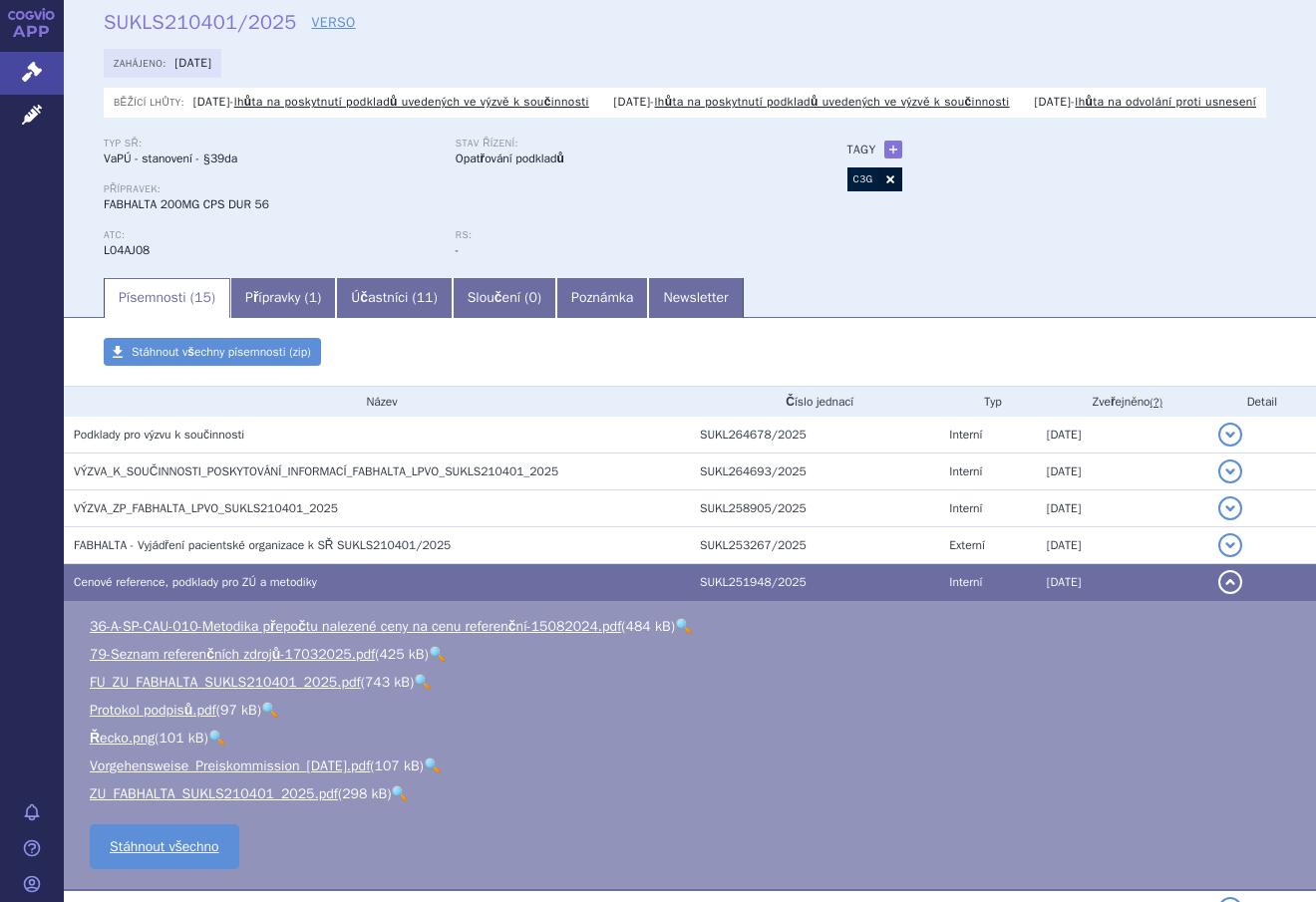 click on "🔍" at bounding box center (422, 682) 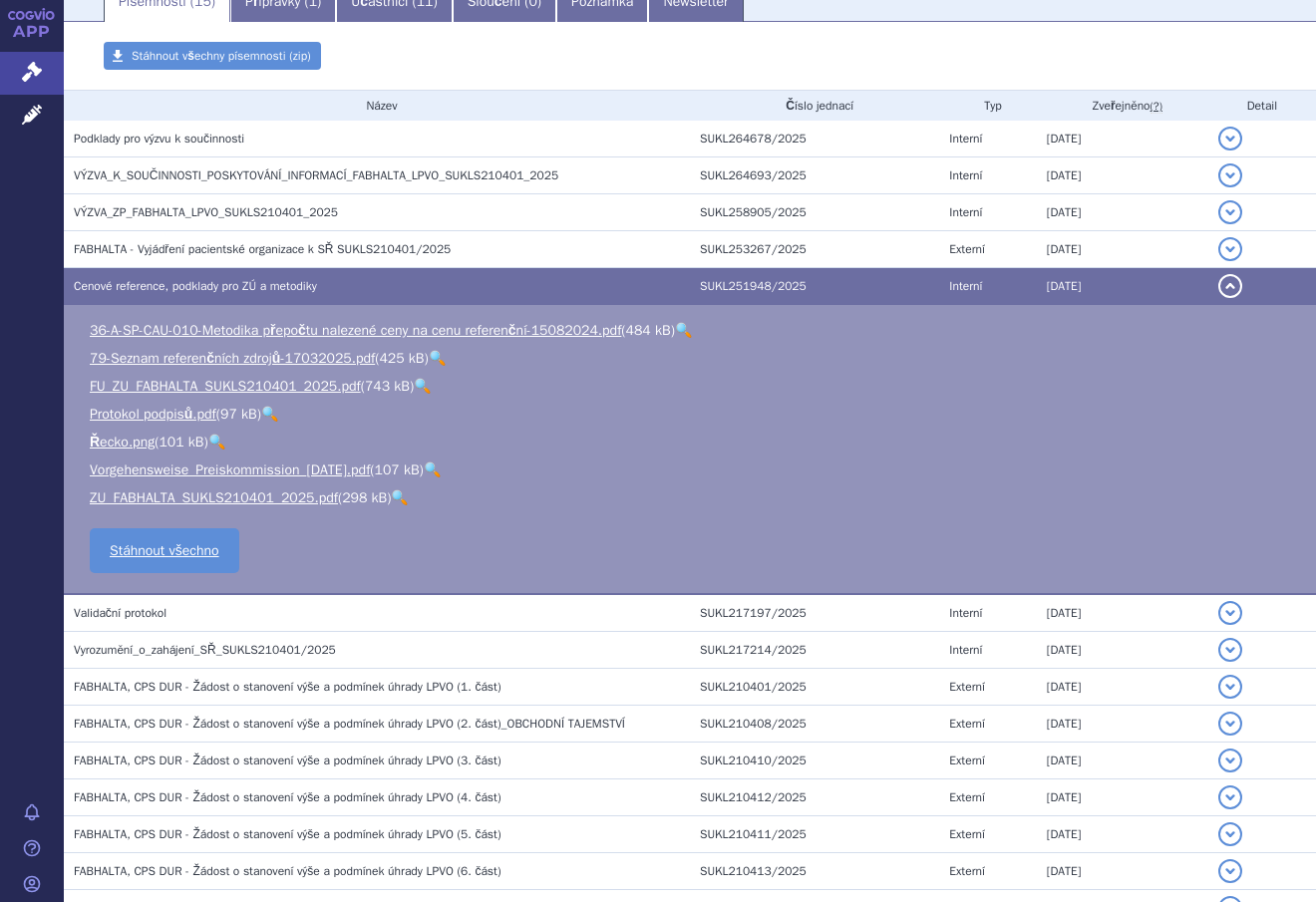 scroll, scrollTop: 379, scrollLeft: 0, axis: vertical 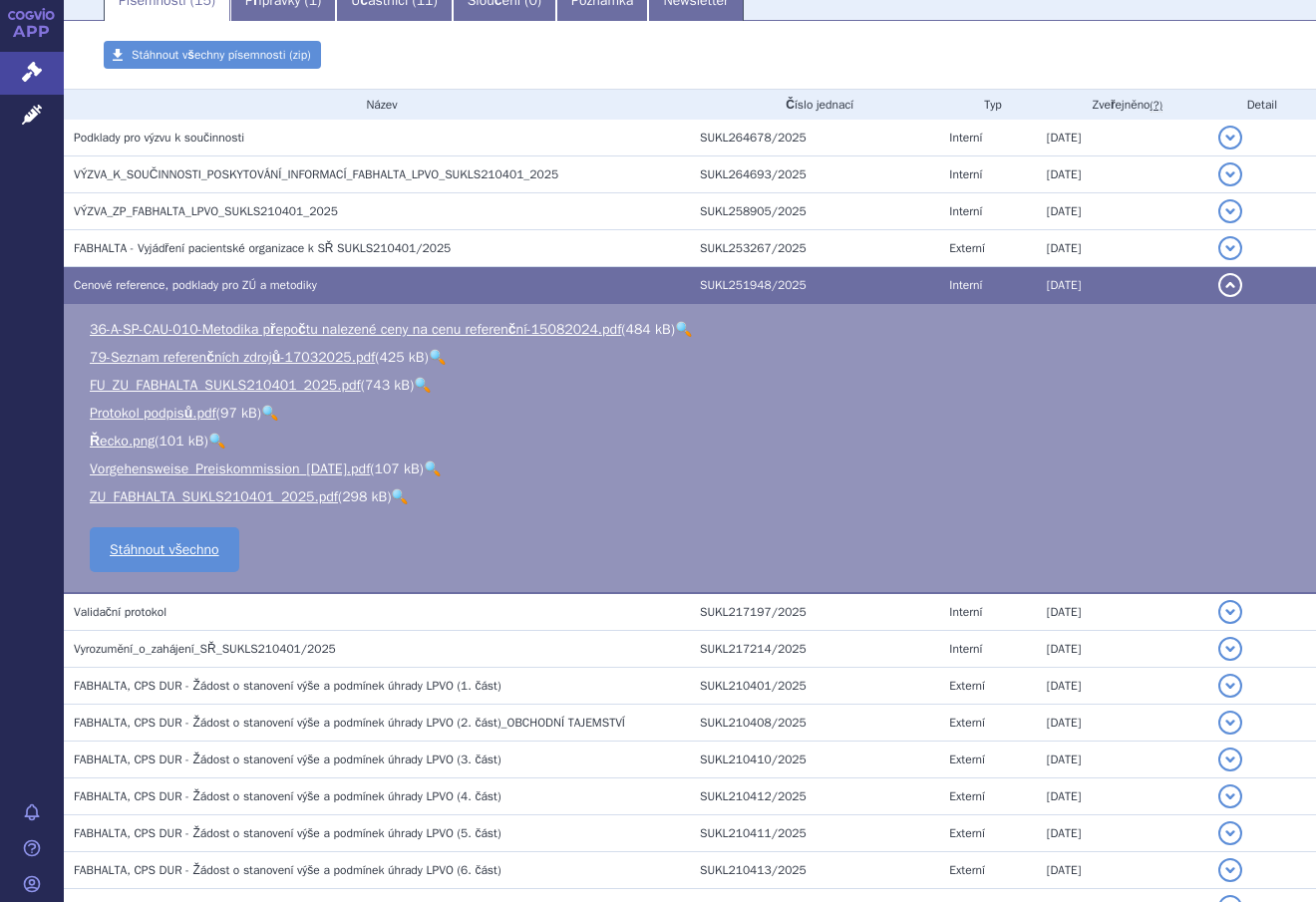 click on "🔍" at bounding box center [422, 385] 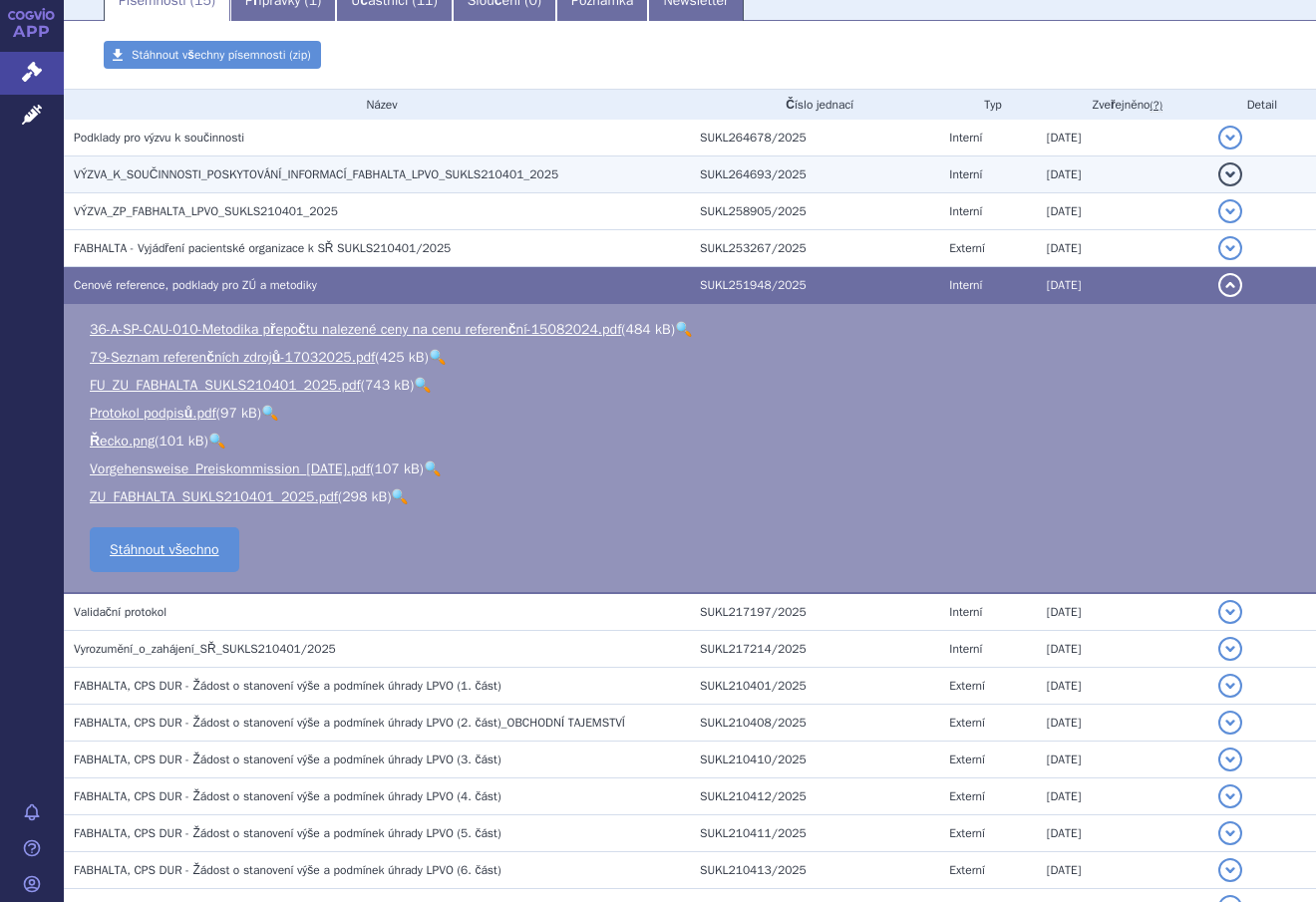 scroll, scrollTop: 0, scrollLeft: 0, axis: both 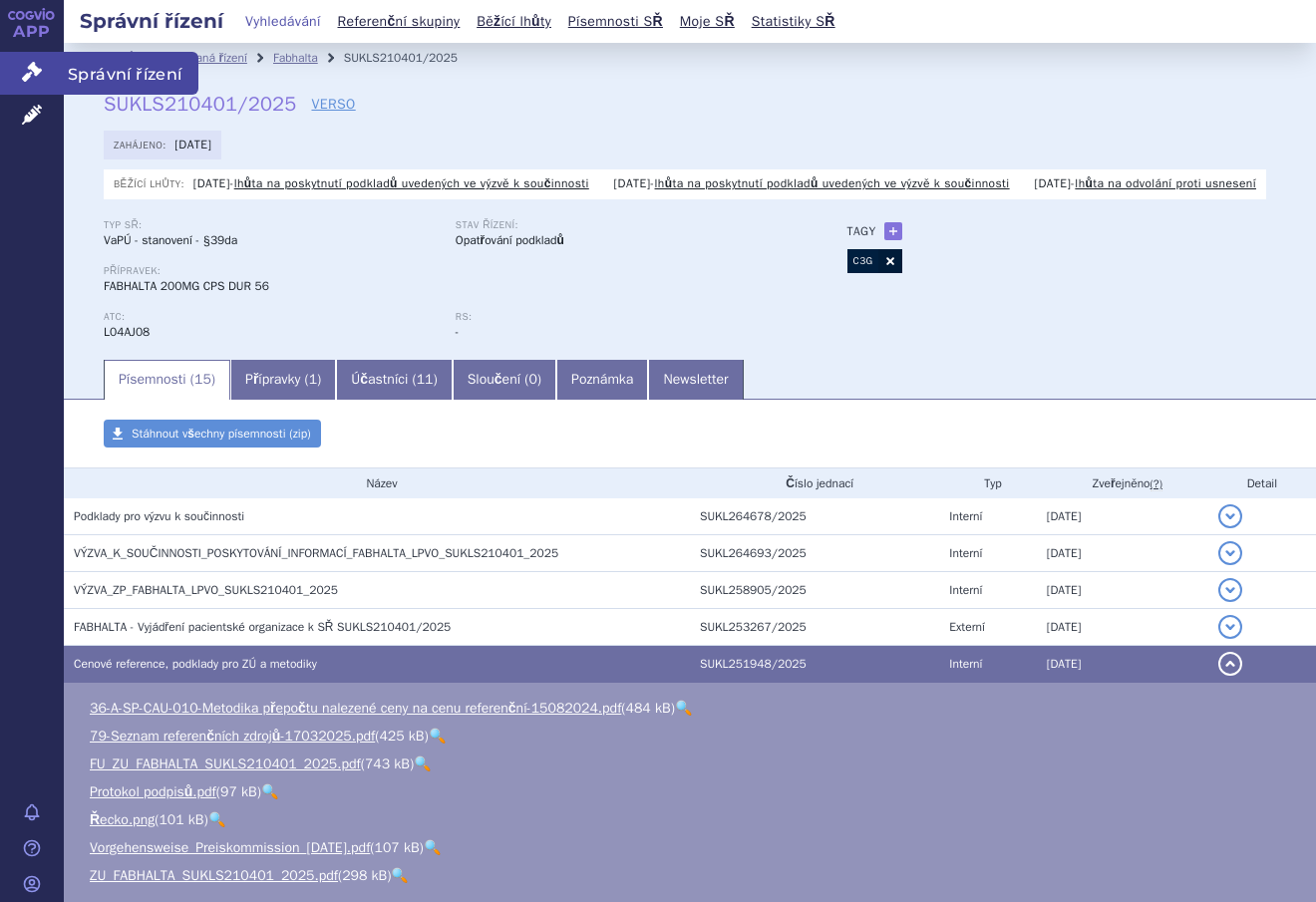 click 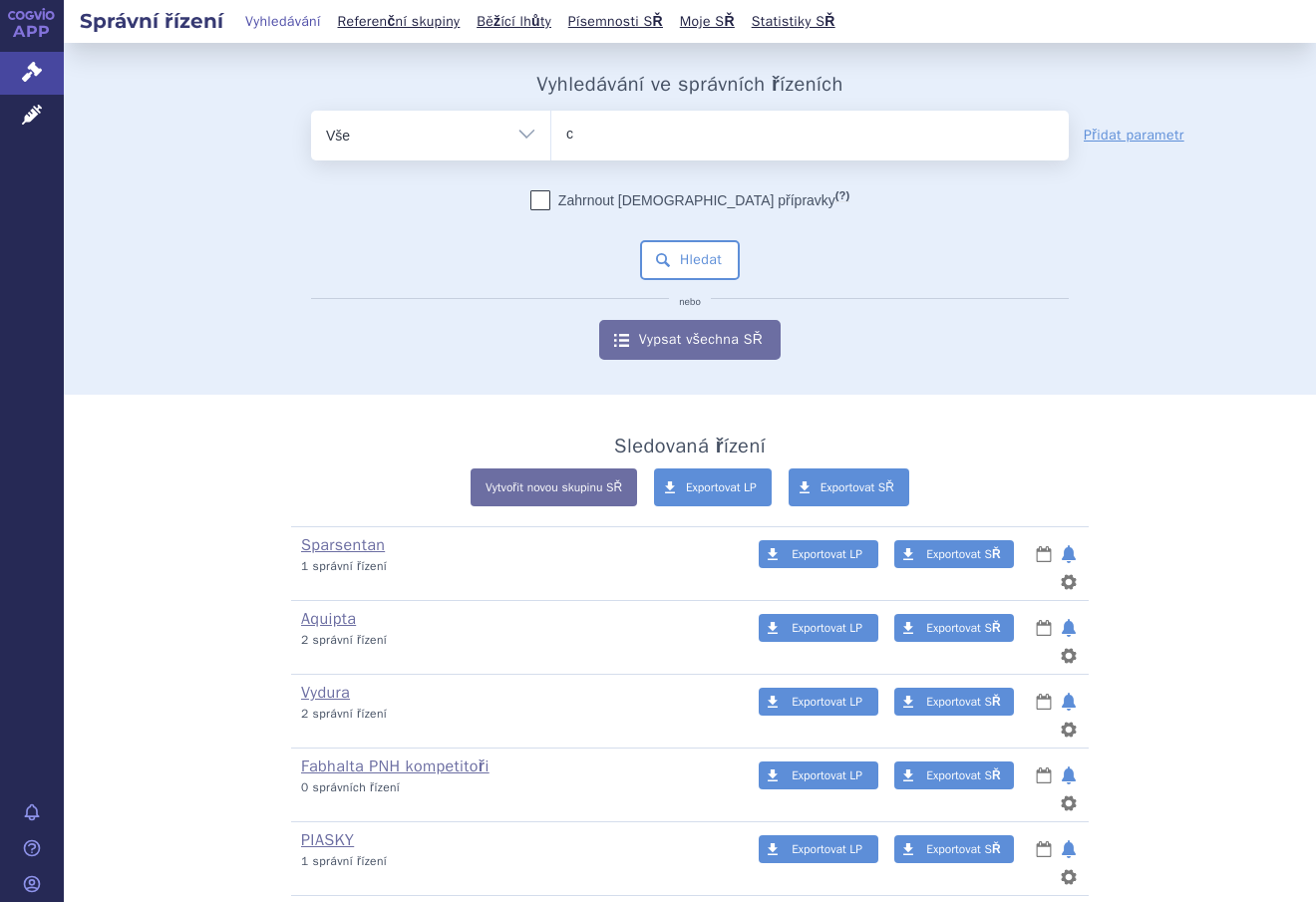 type on "con" 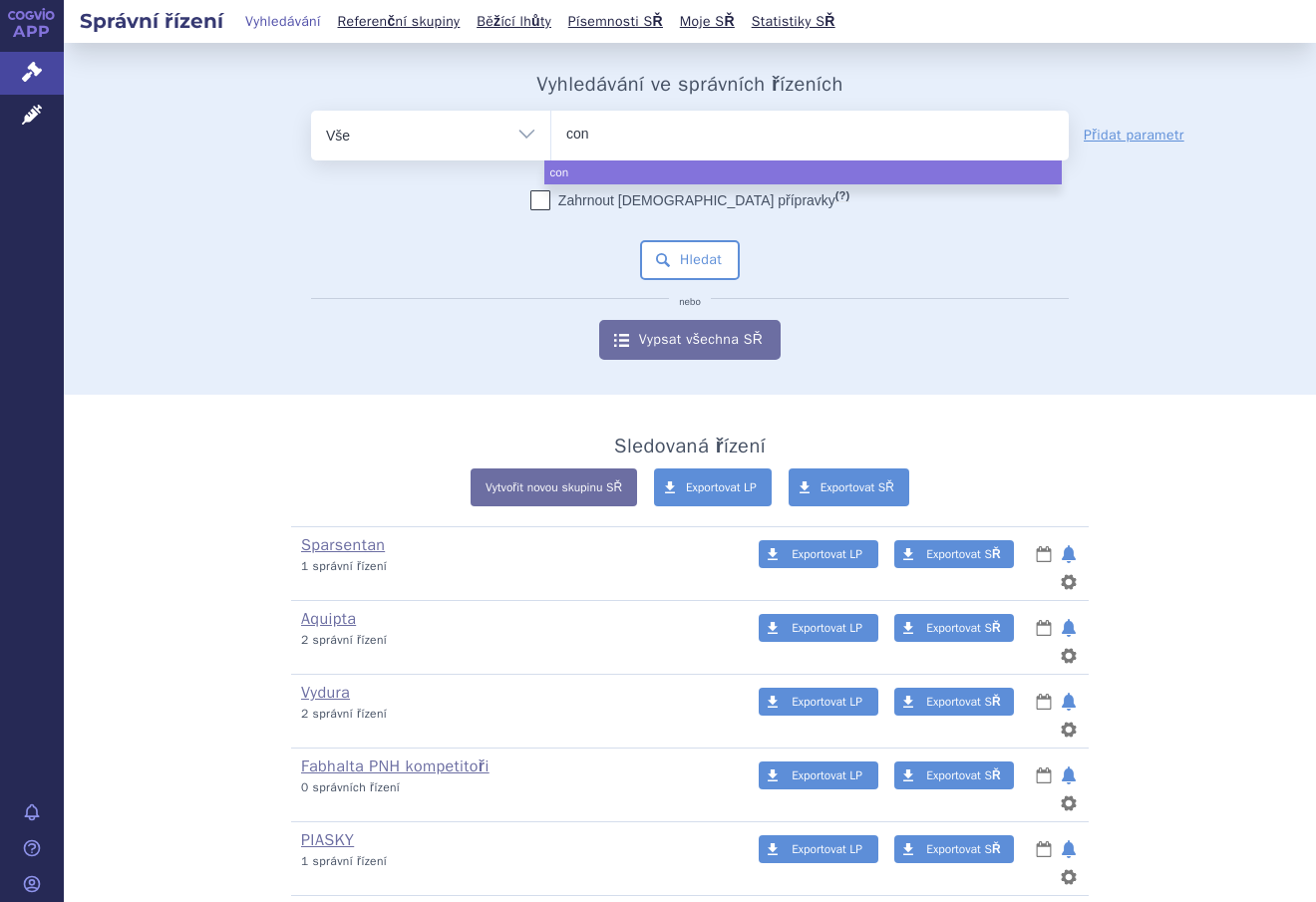 scroll, scrollTop: 0, scrollLeft: 0, axis: both 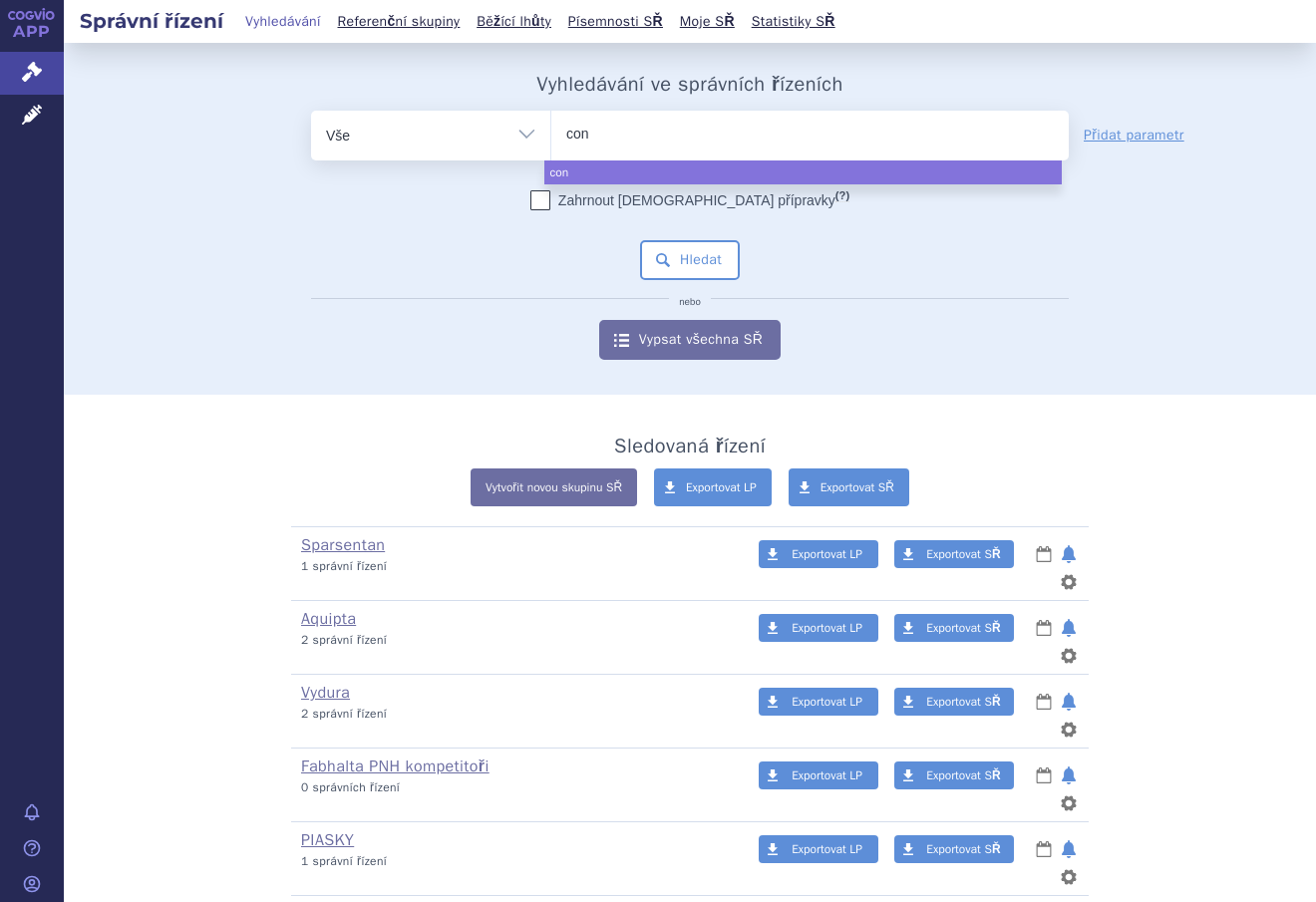 click on "con" at bounding box center (810, 132) 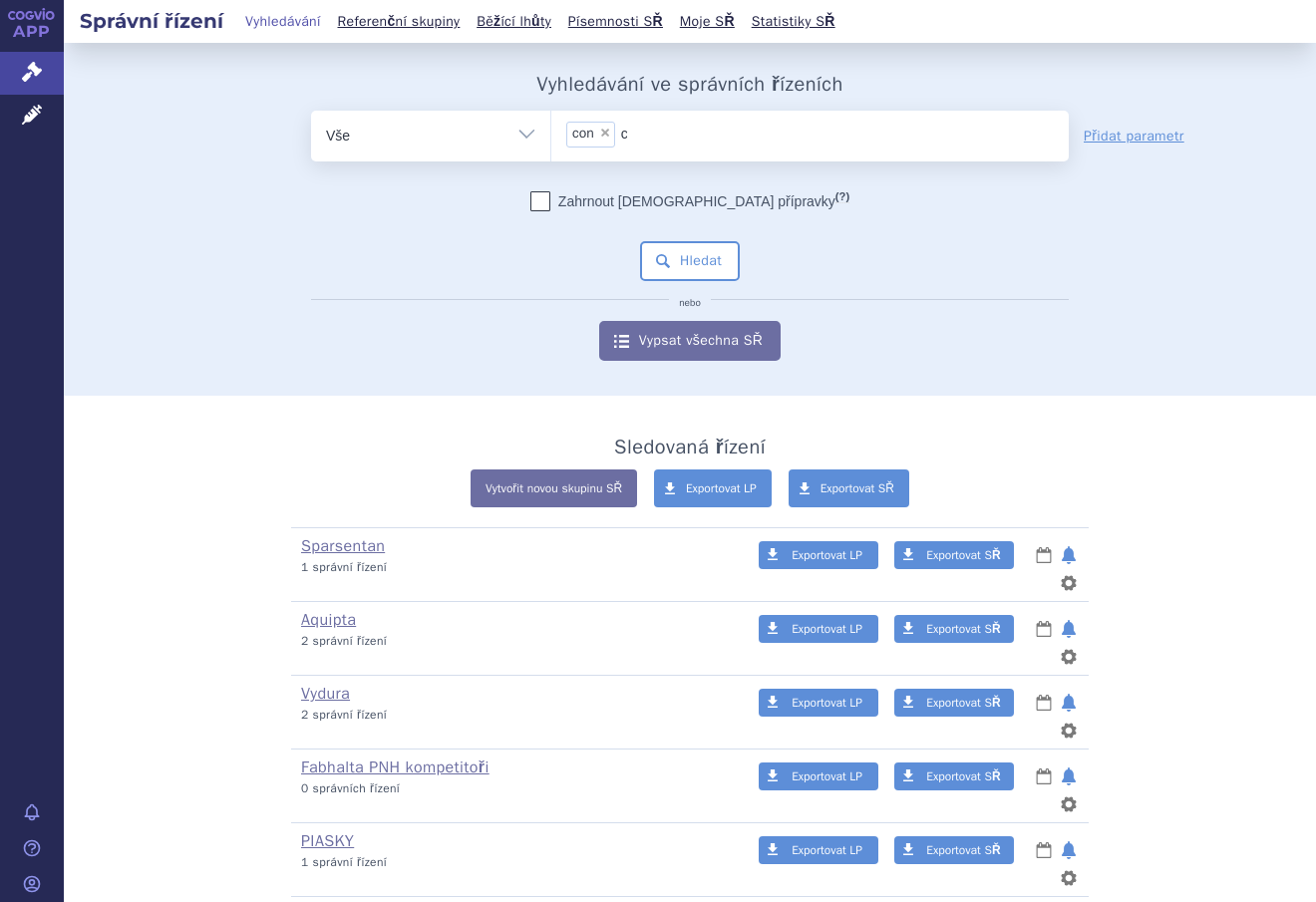 type on "co" 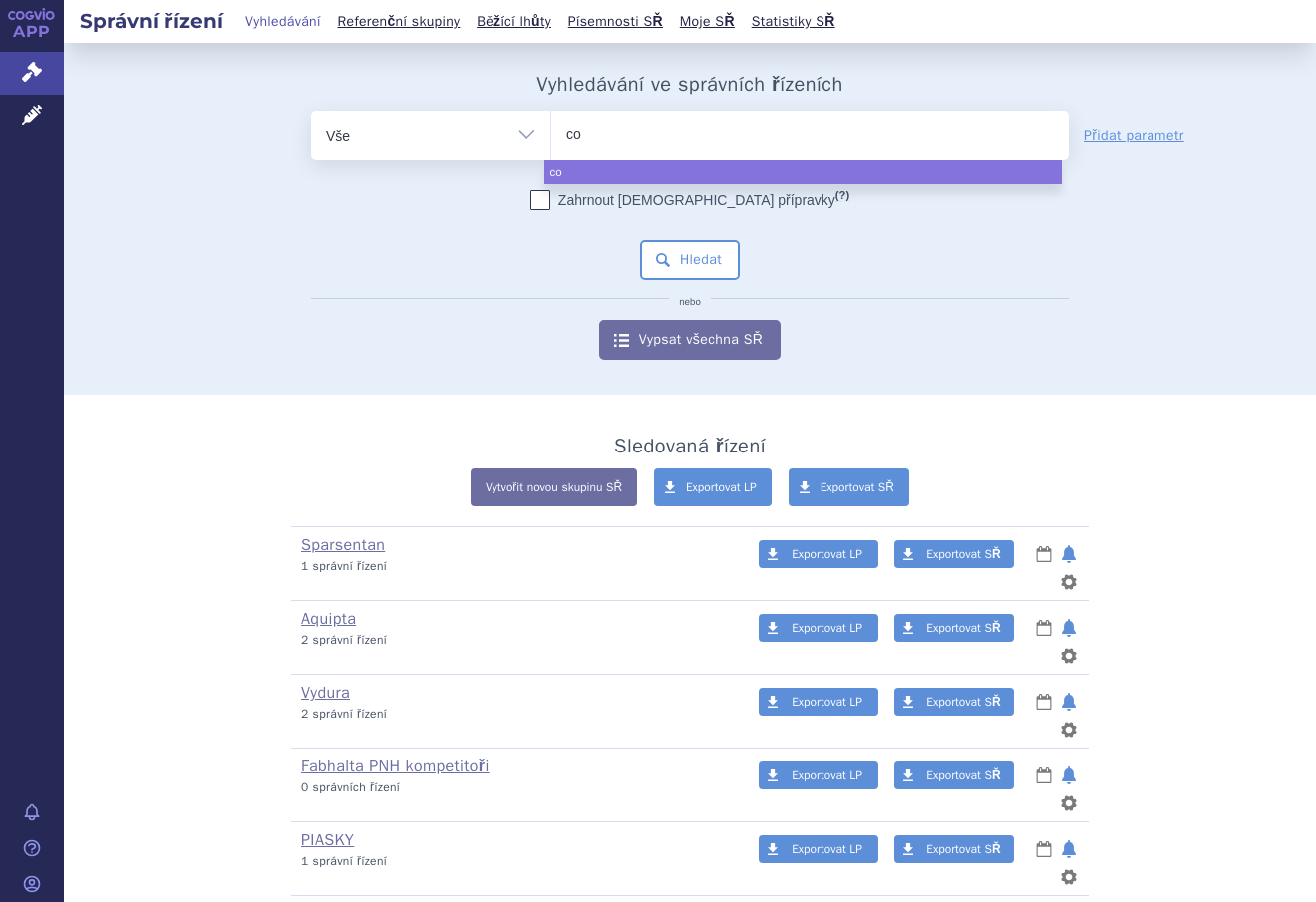 type on "c" 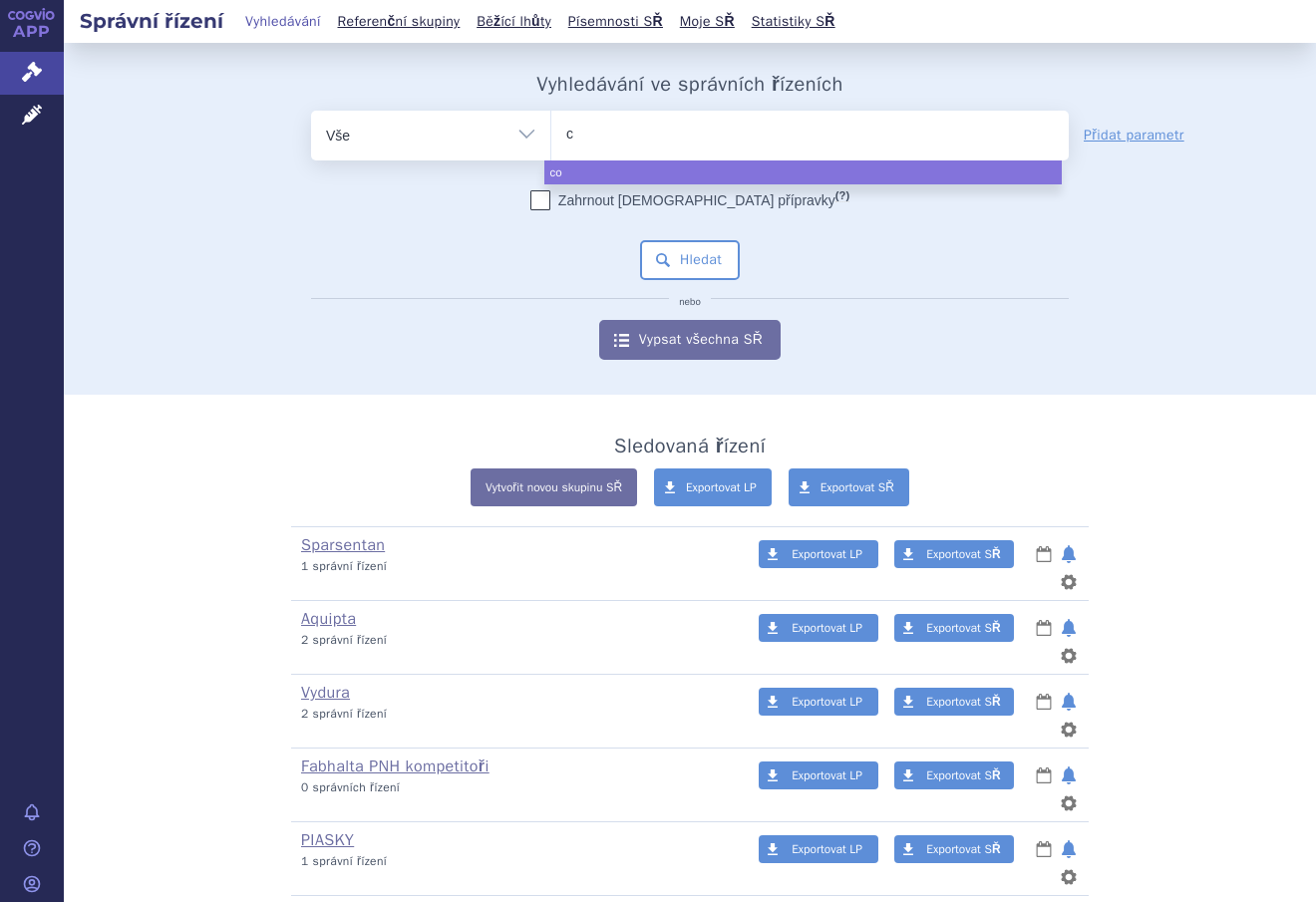 type 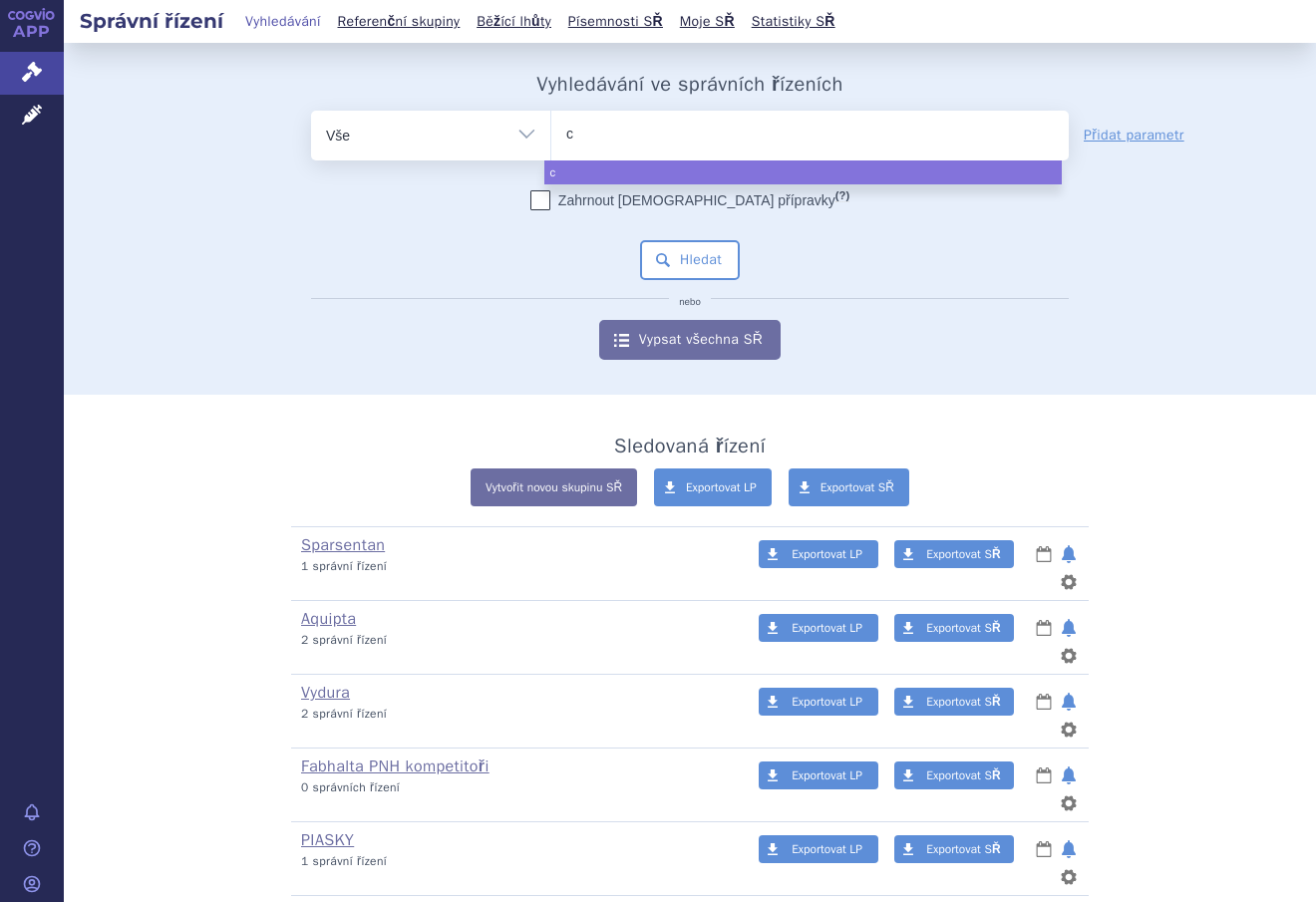 type on "co" 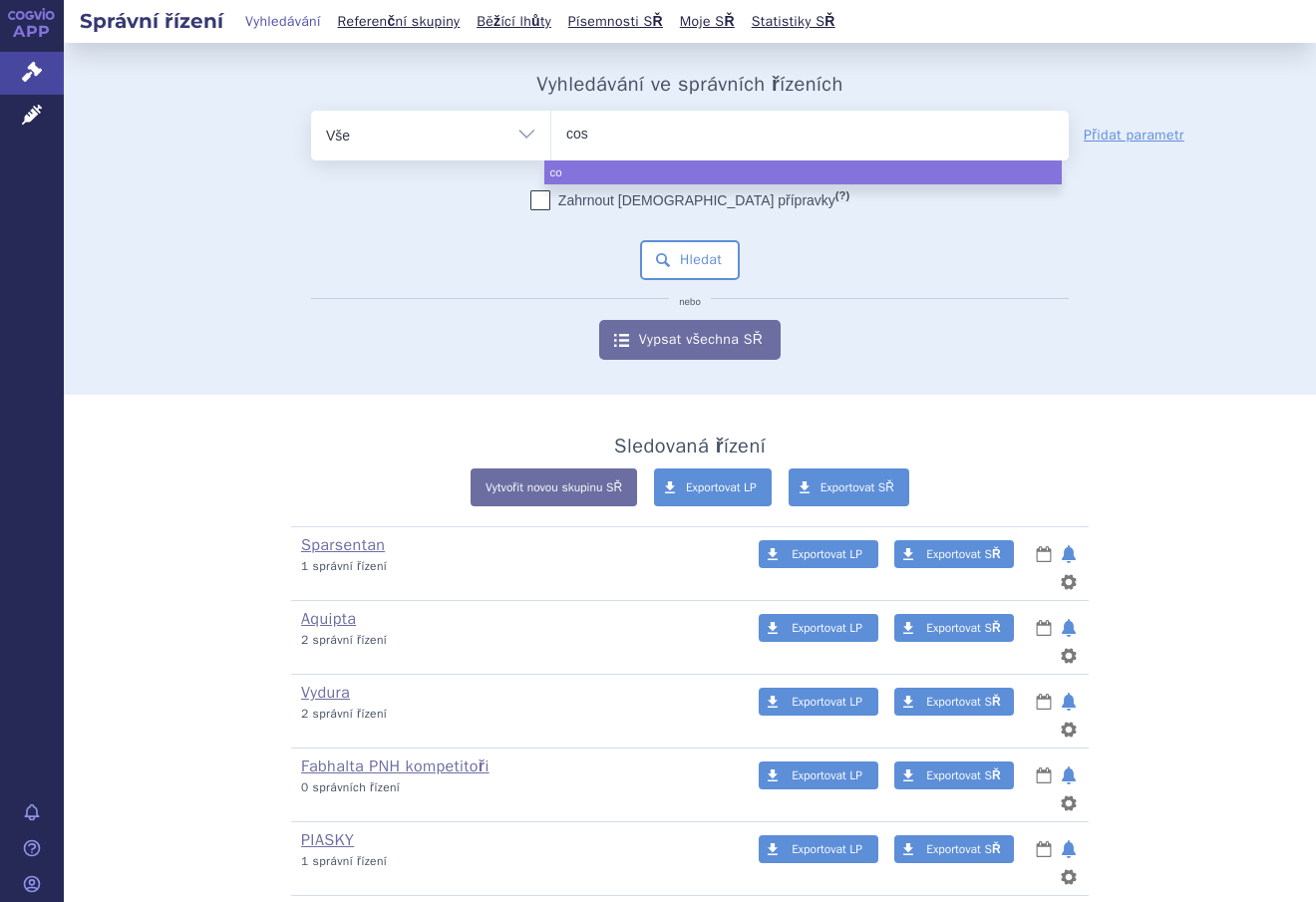 type on "cose" 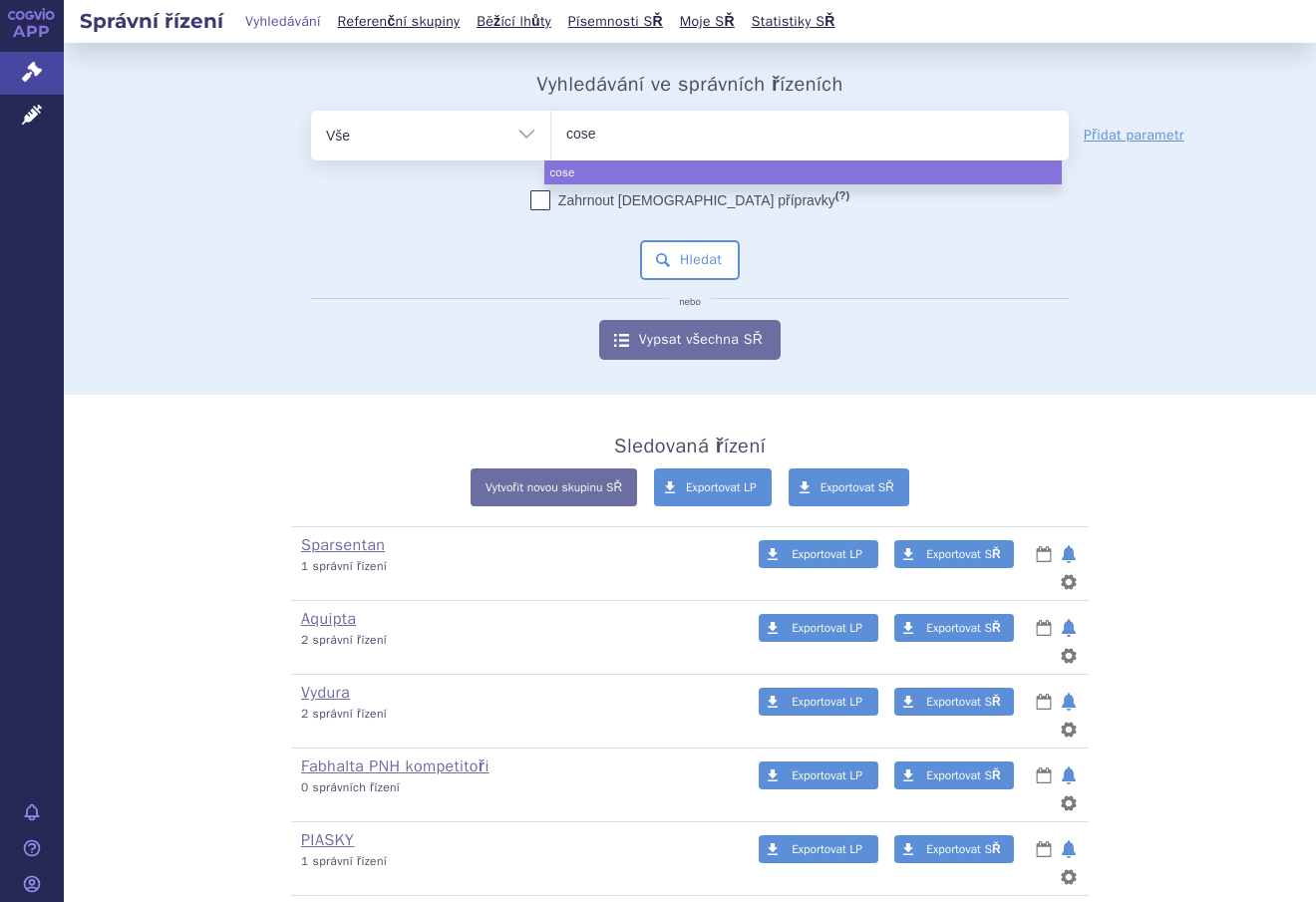 type on "cosen" 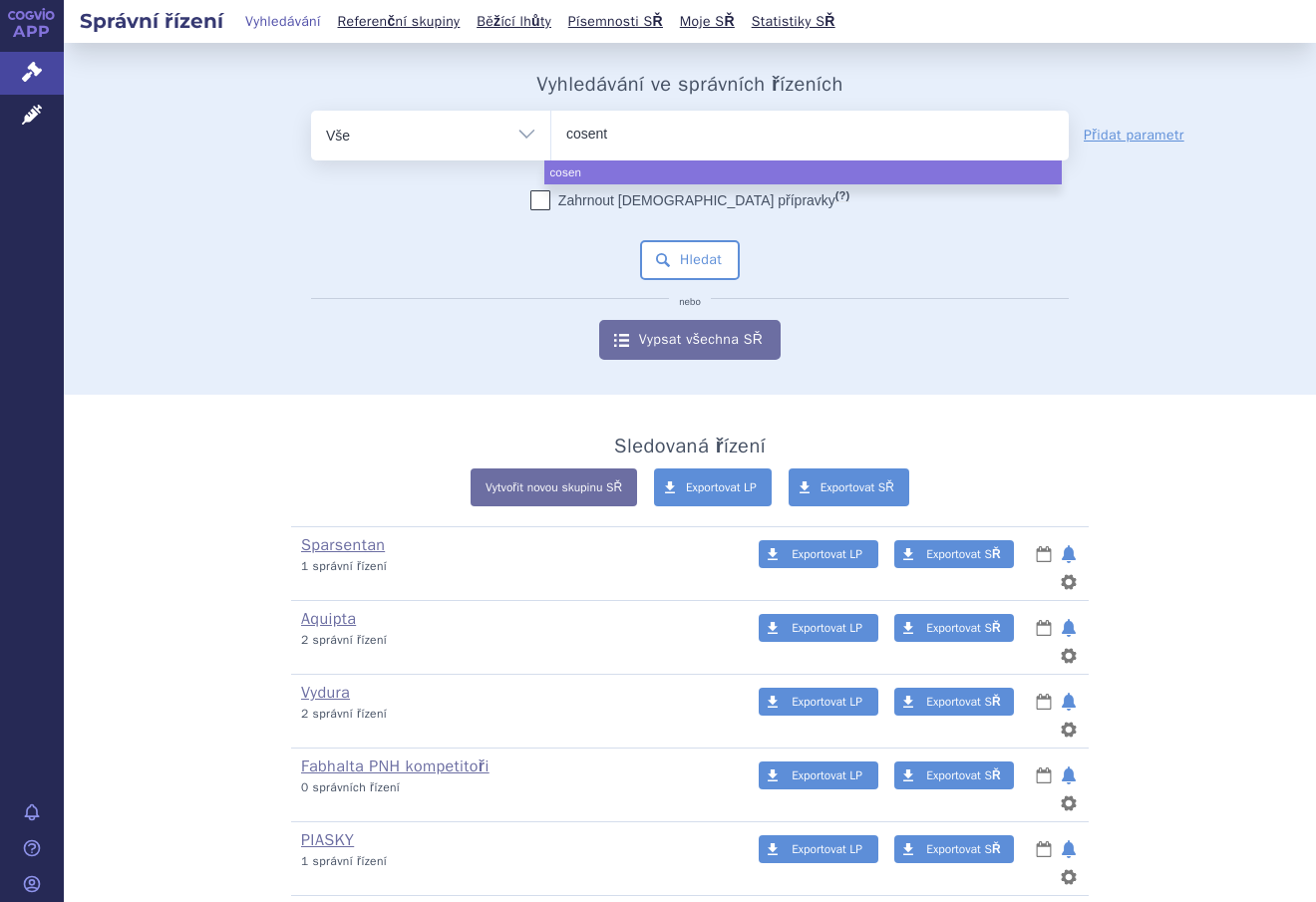 type on "cosenty" 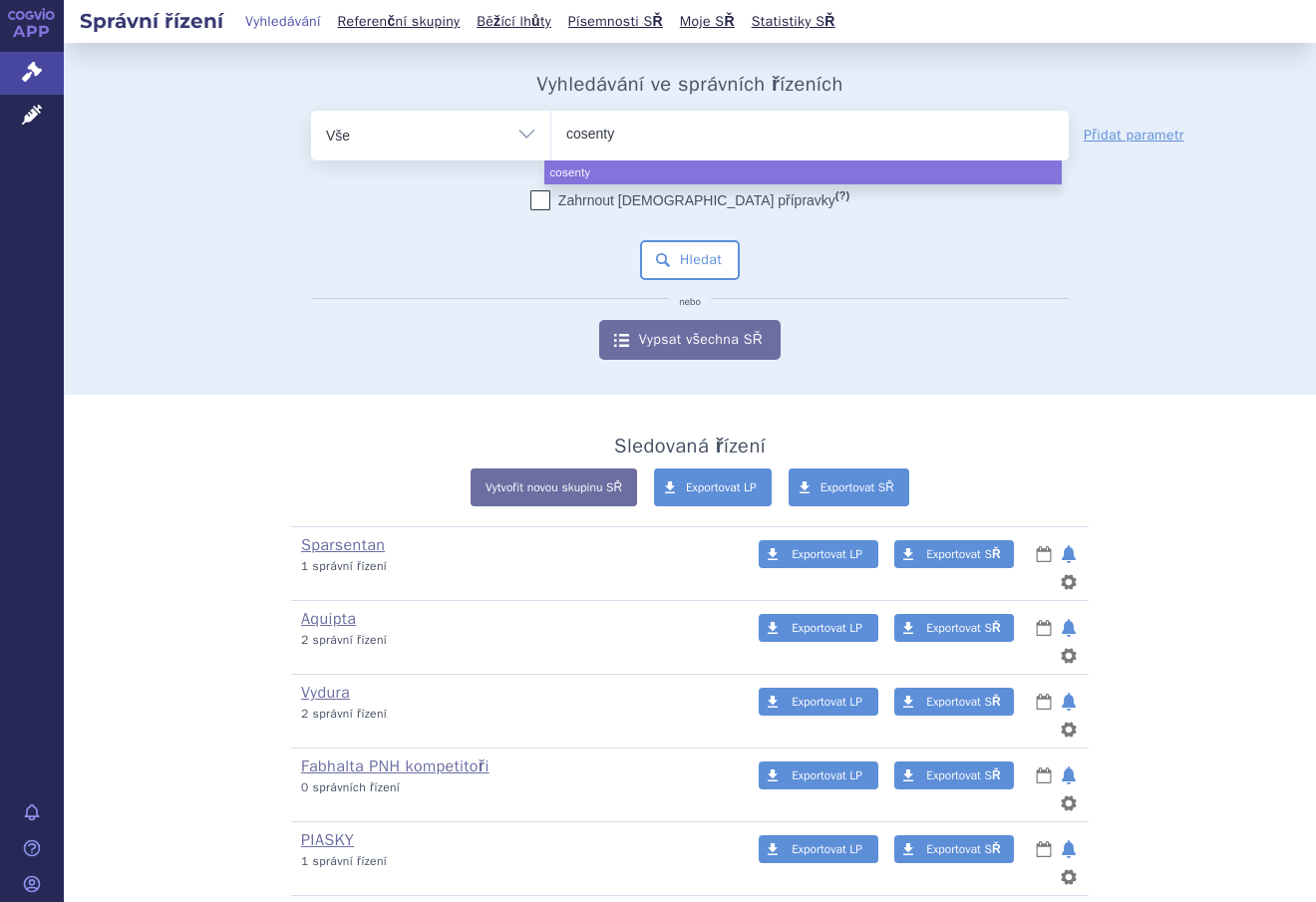 type on "cosentyx" 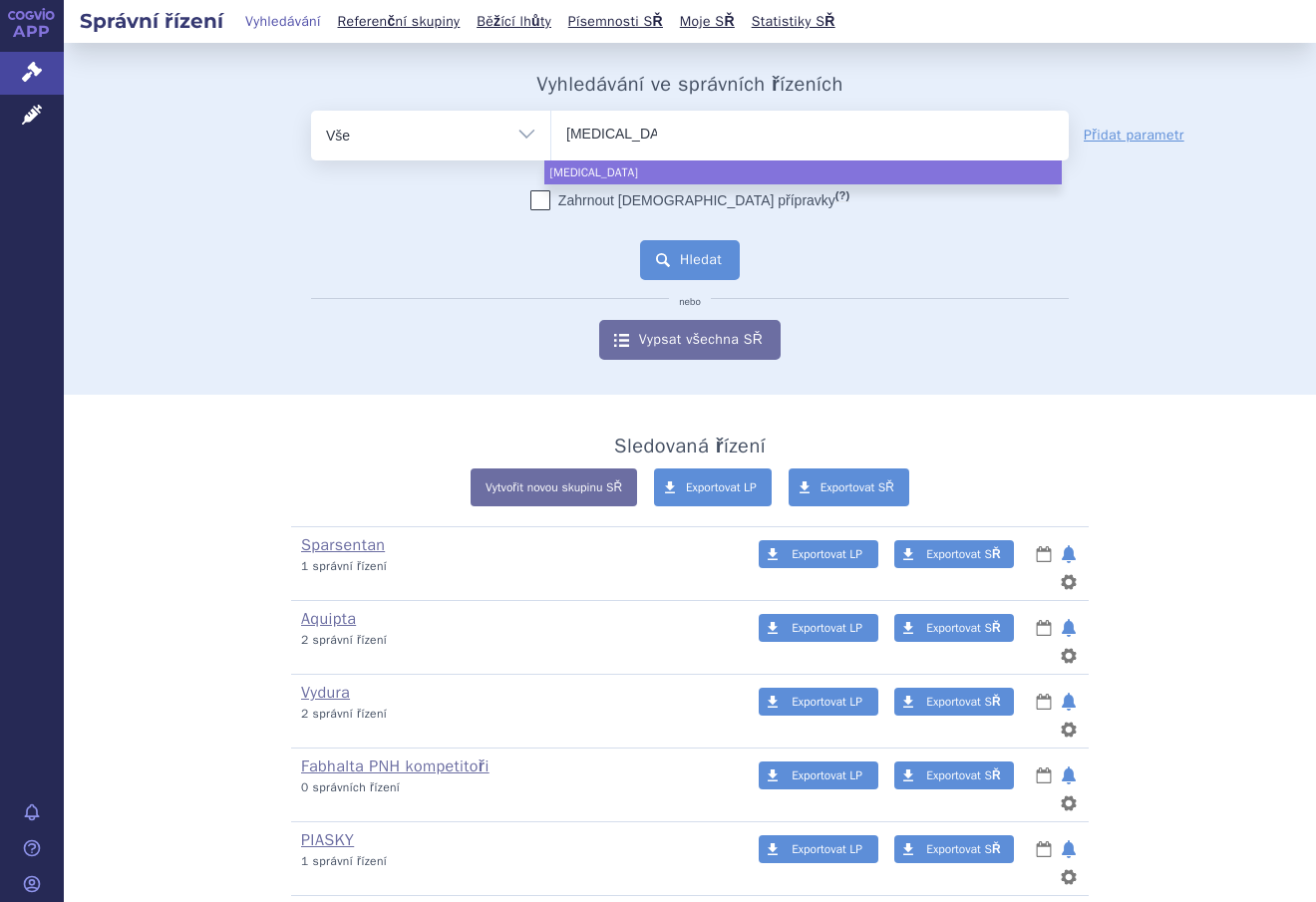 click on "Hledat" at bounding box center (690, 260) 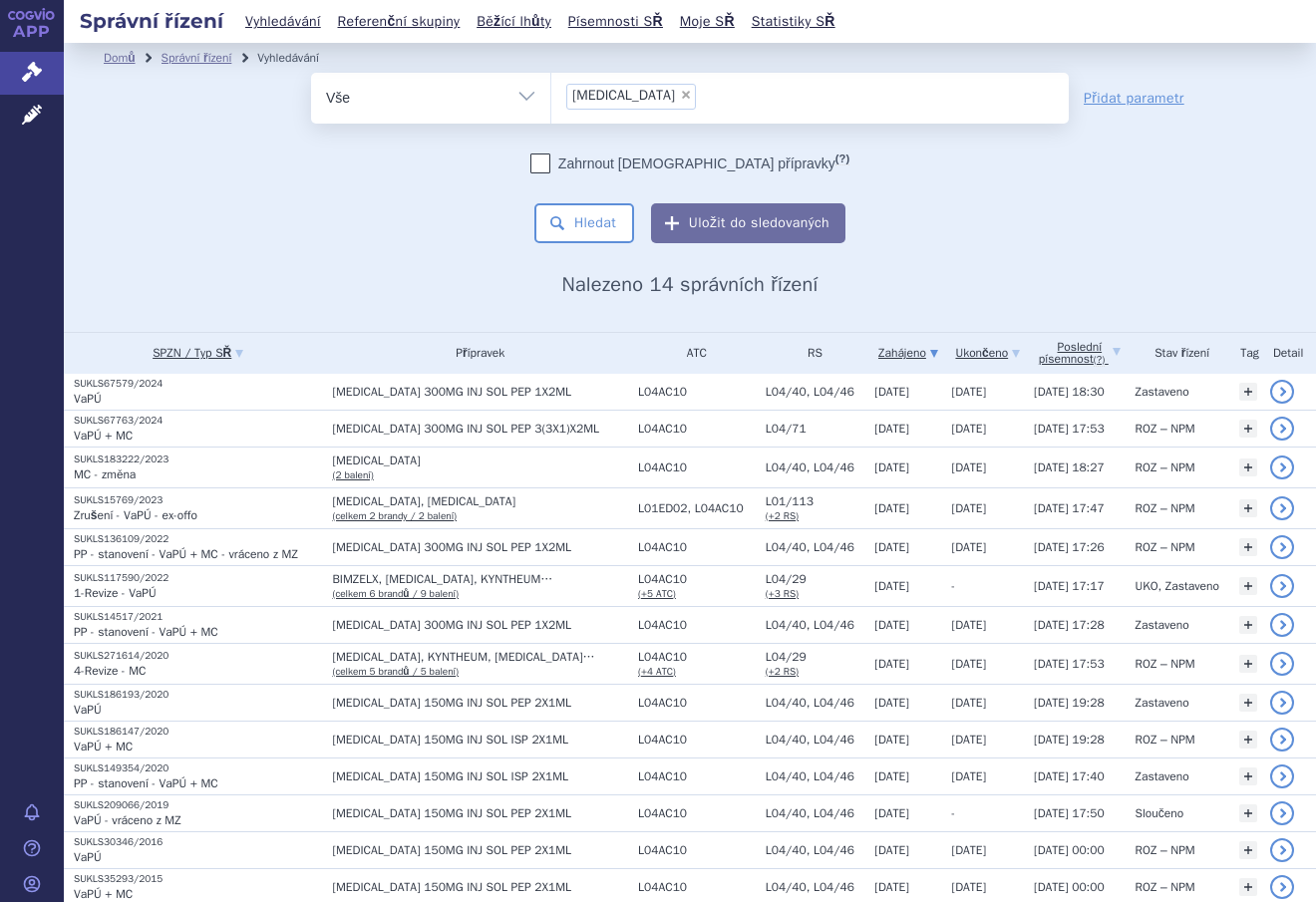 scroll, scrollTop: 0, scrollLeft: 0, axis: both 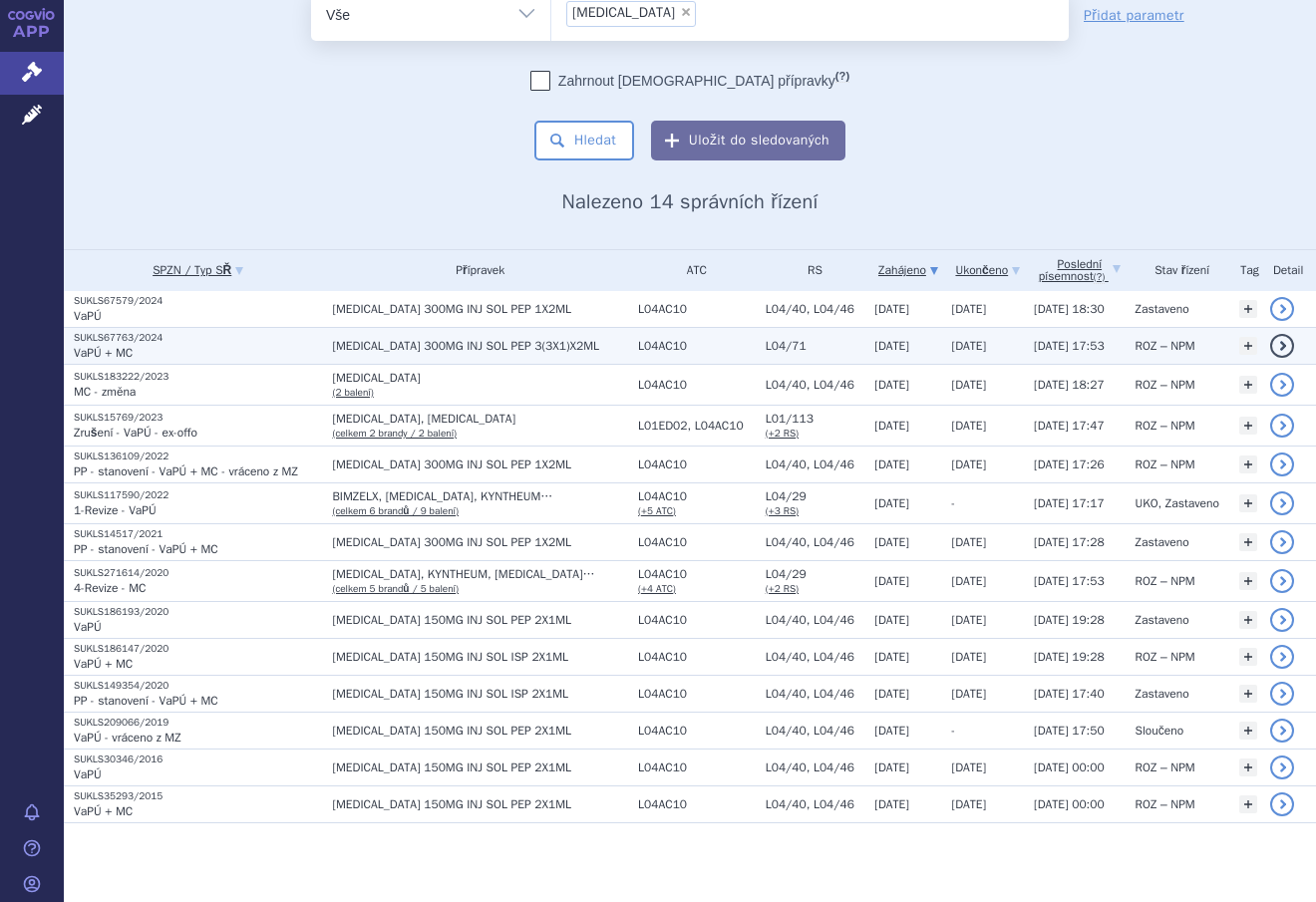 click on "COSENTYX 300MG INJ SOL PEP 3(3X1)X2ML" at bounding box center [480, 346] 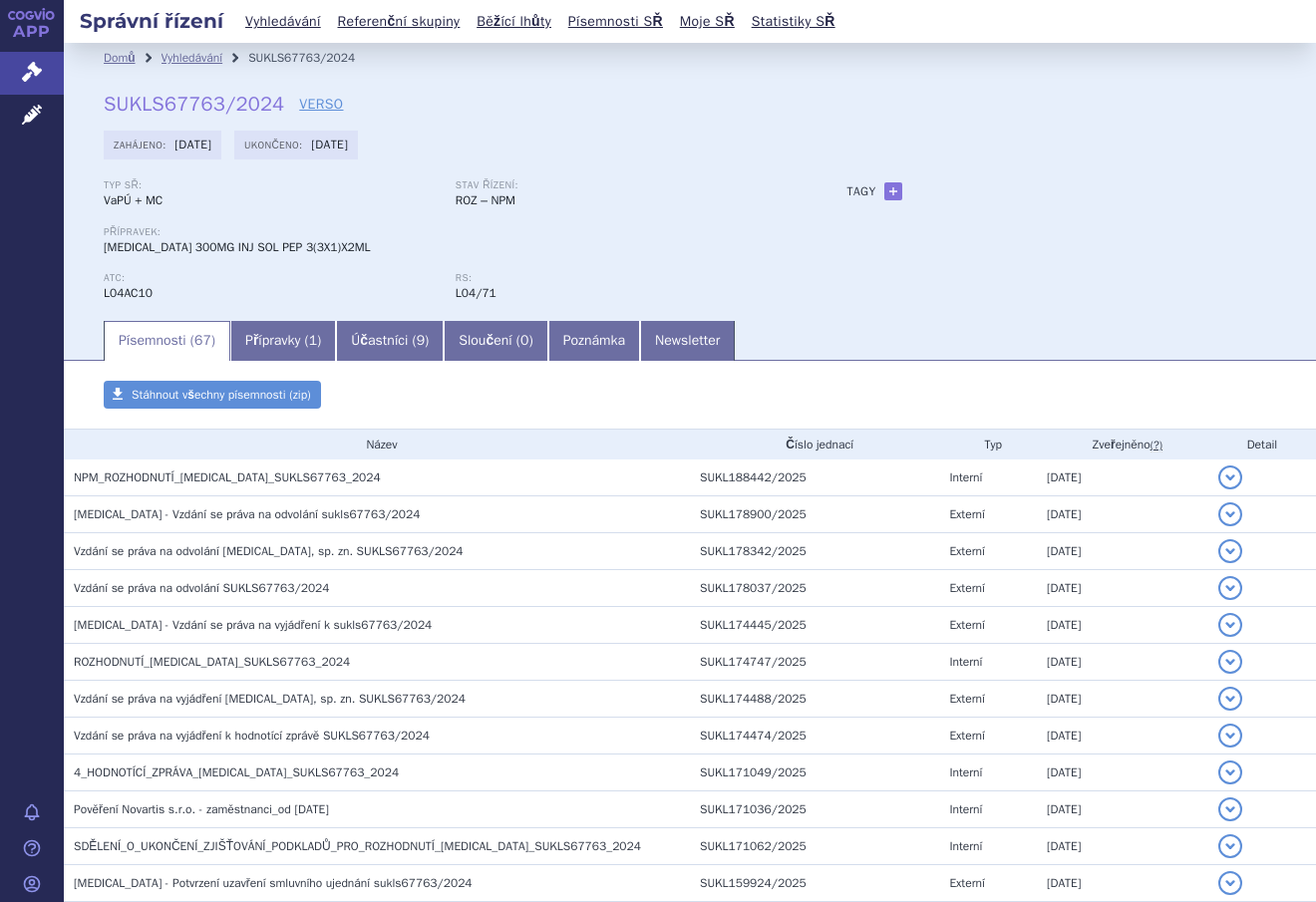scroll, scrollTop: 0, scrollLeft: 0, axis: both 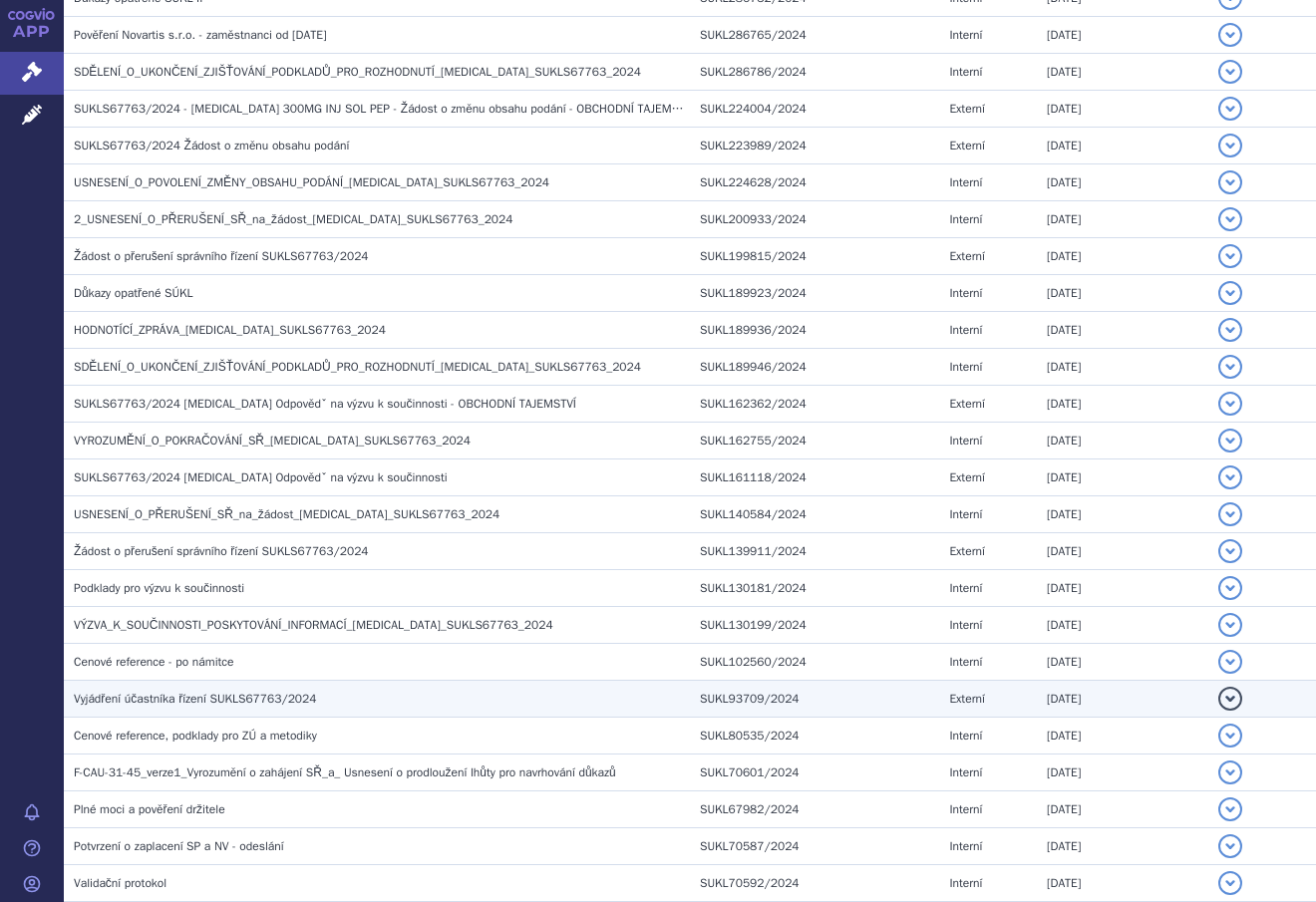 click on "Vyjádření účastníka řízení SUKLS67763/2024" at bounding box center (382, 699) 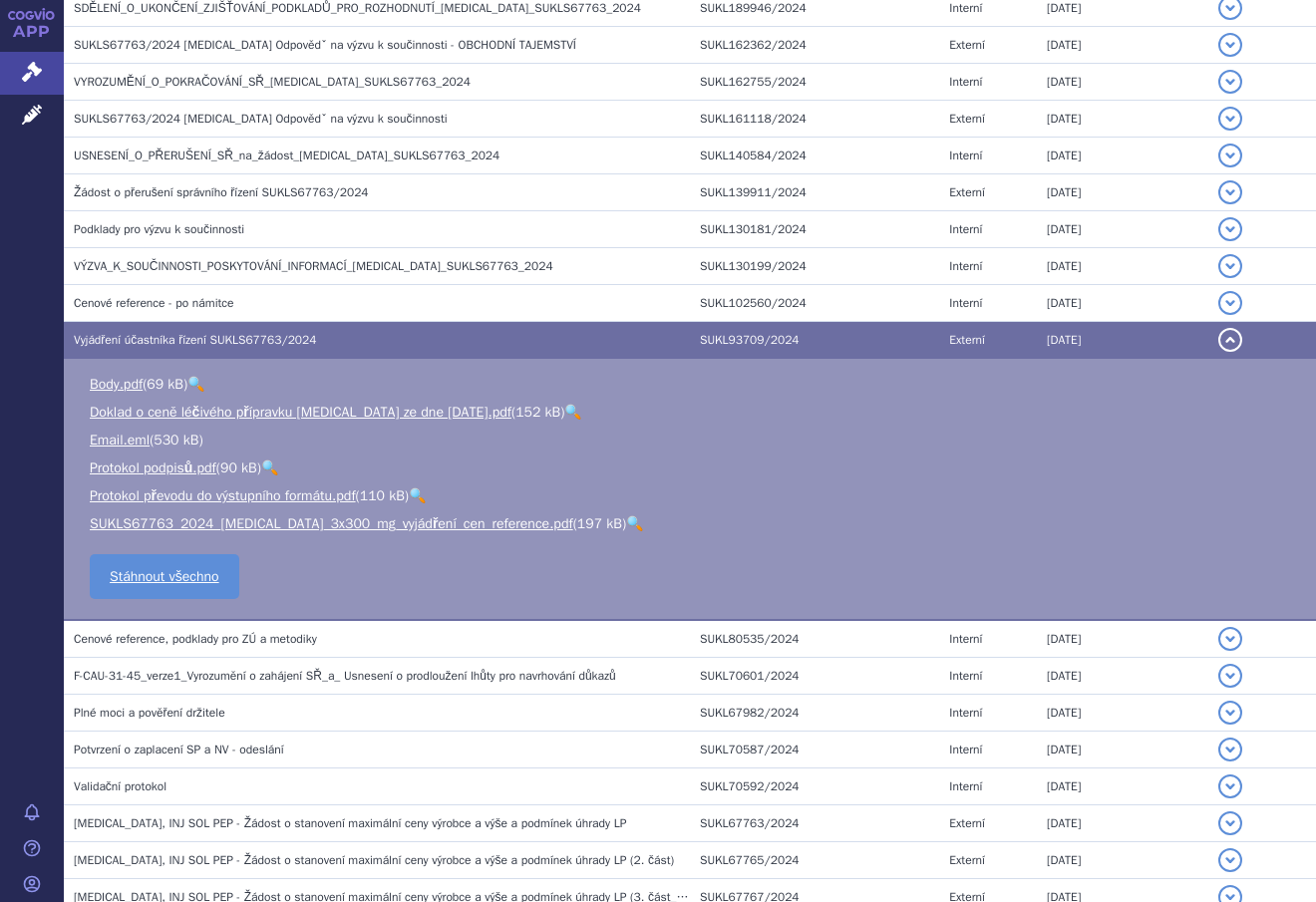 scroll, scrollTop: 2187, scrollLeft: 0, axis: vertical 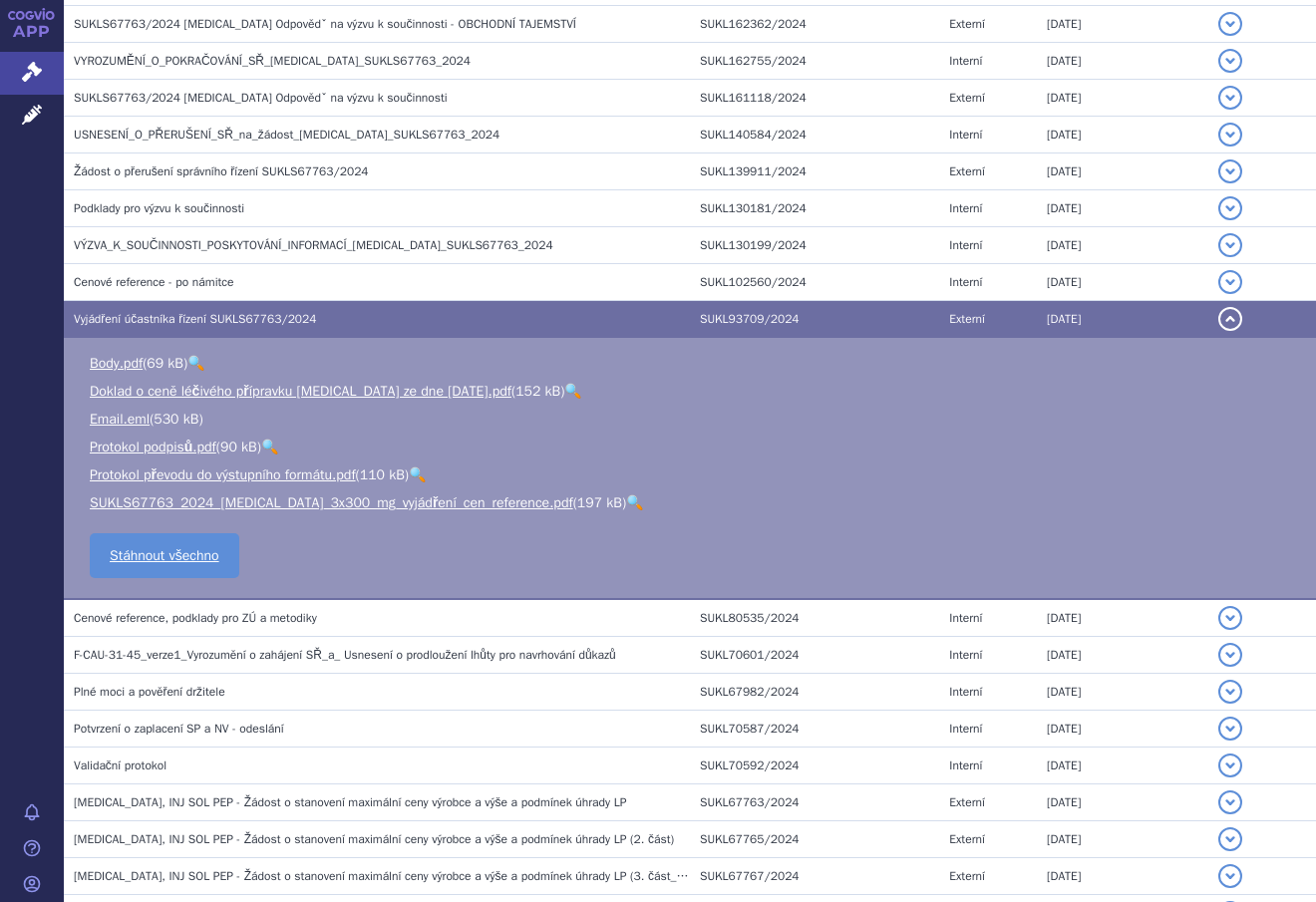 drag, startPoint x: 480, startPoint y: 347, endPoint x: 680, endPoint y: 494, distance: 248.2116 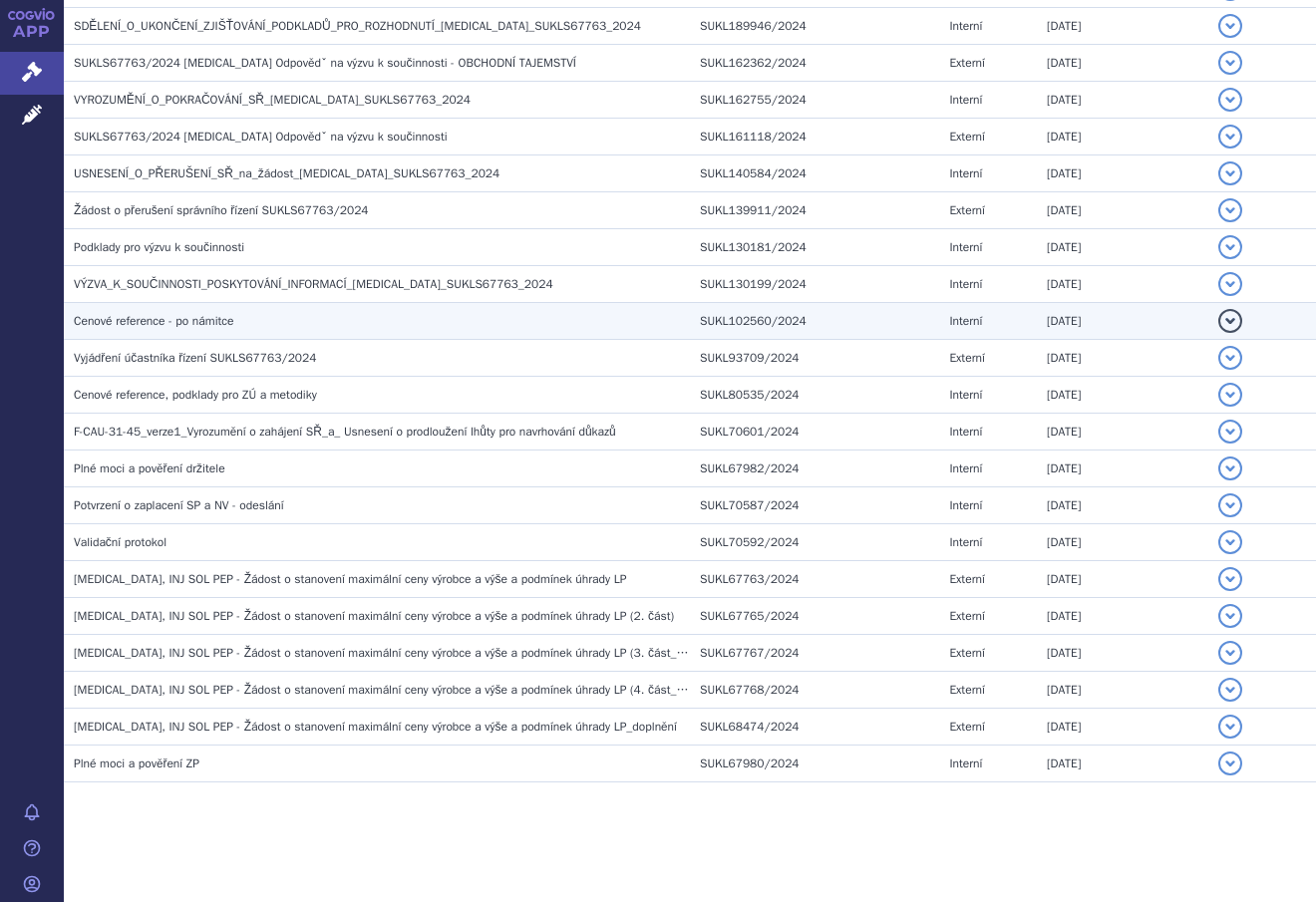 scroll, scrollTop: 2148, scrollLeft: 0, axis: vertical 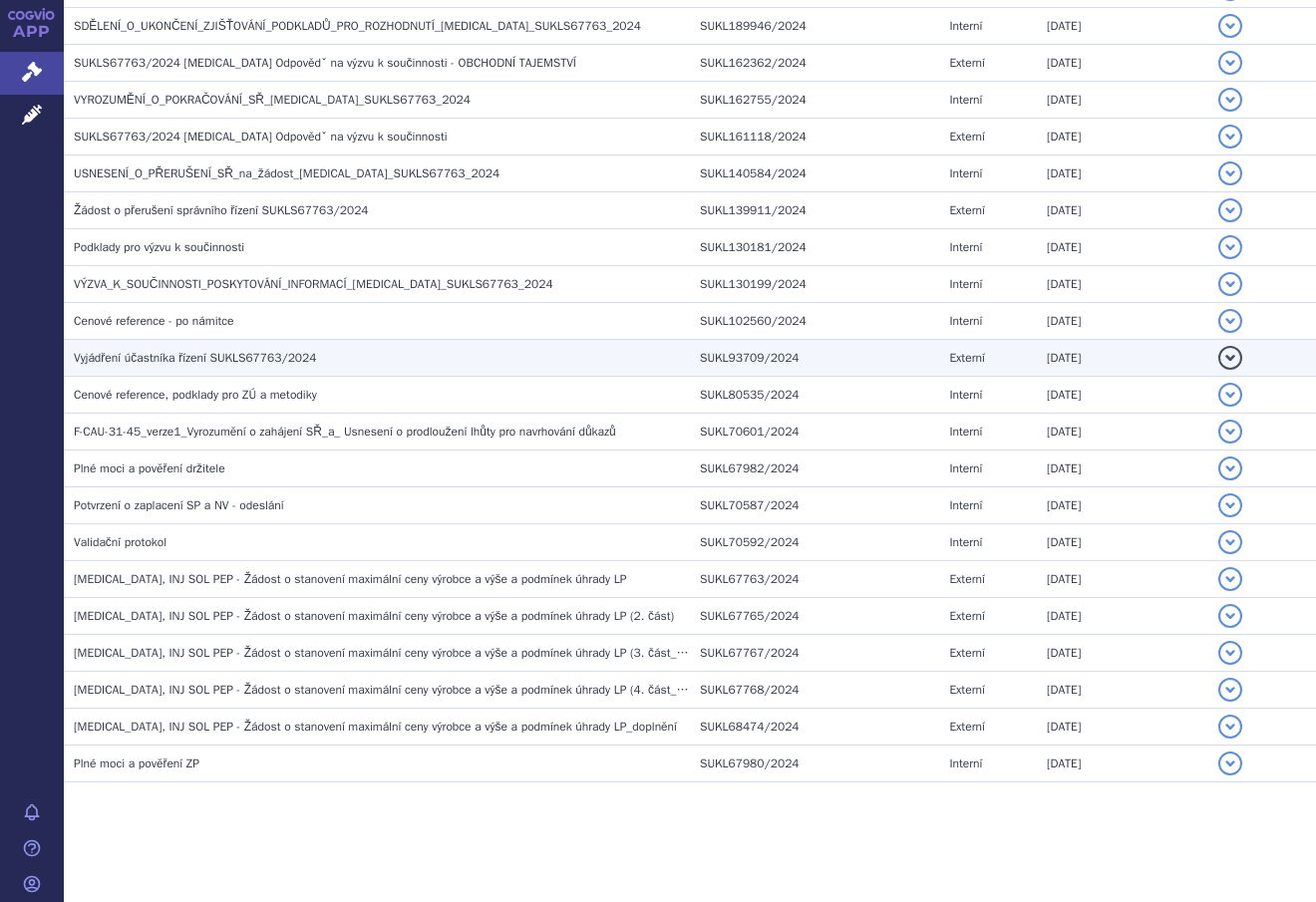 drag, startPoint x: 69, startPoint y: 320, endPoint x: 134, endPoint y: 354, distance: 73.3553 